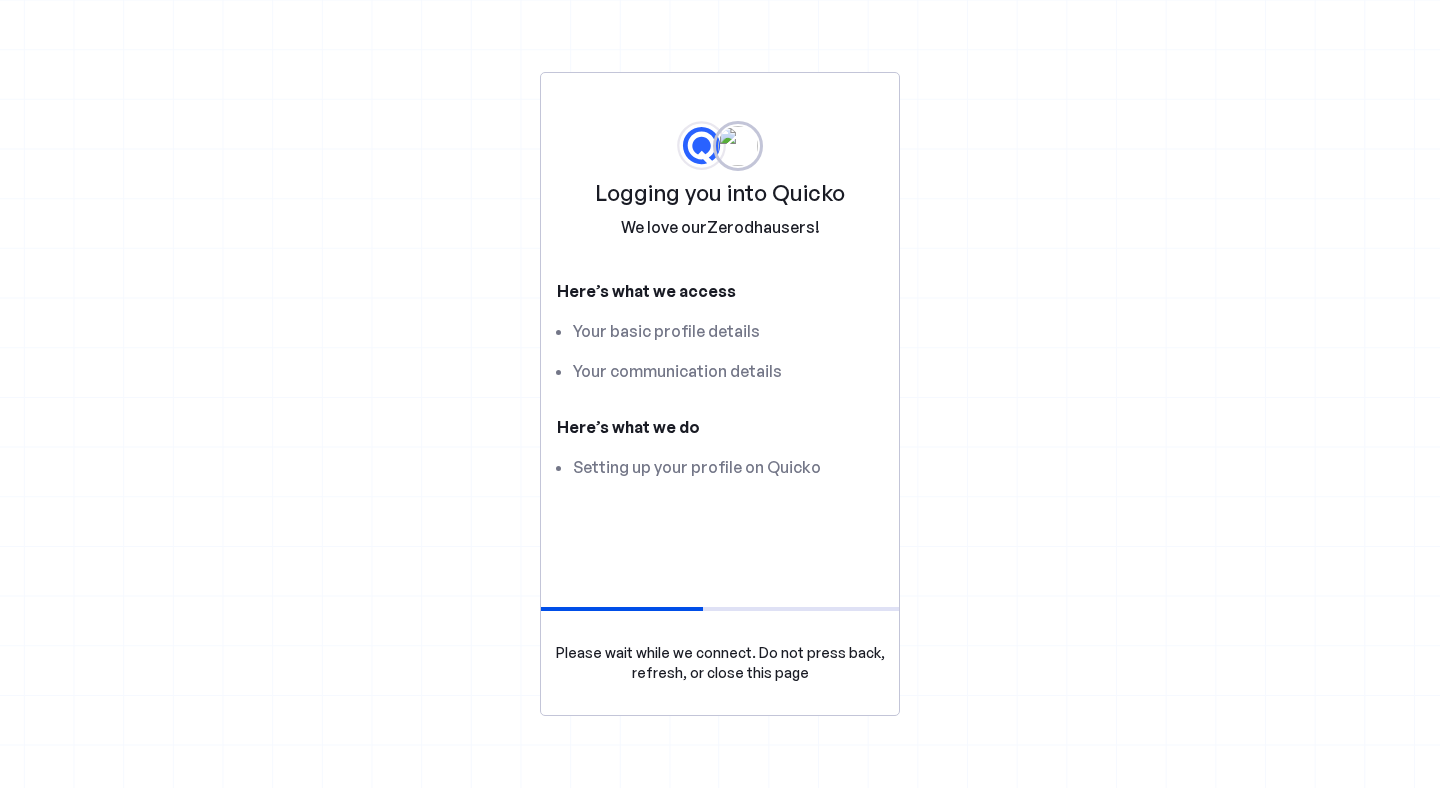 scroll, scrollTop: 0, scrollLeft: 0, axis: both 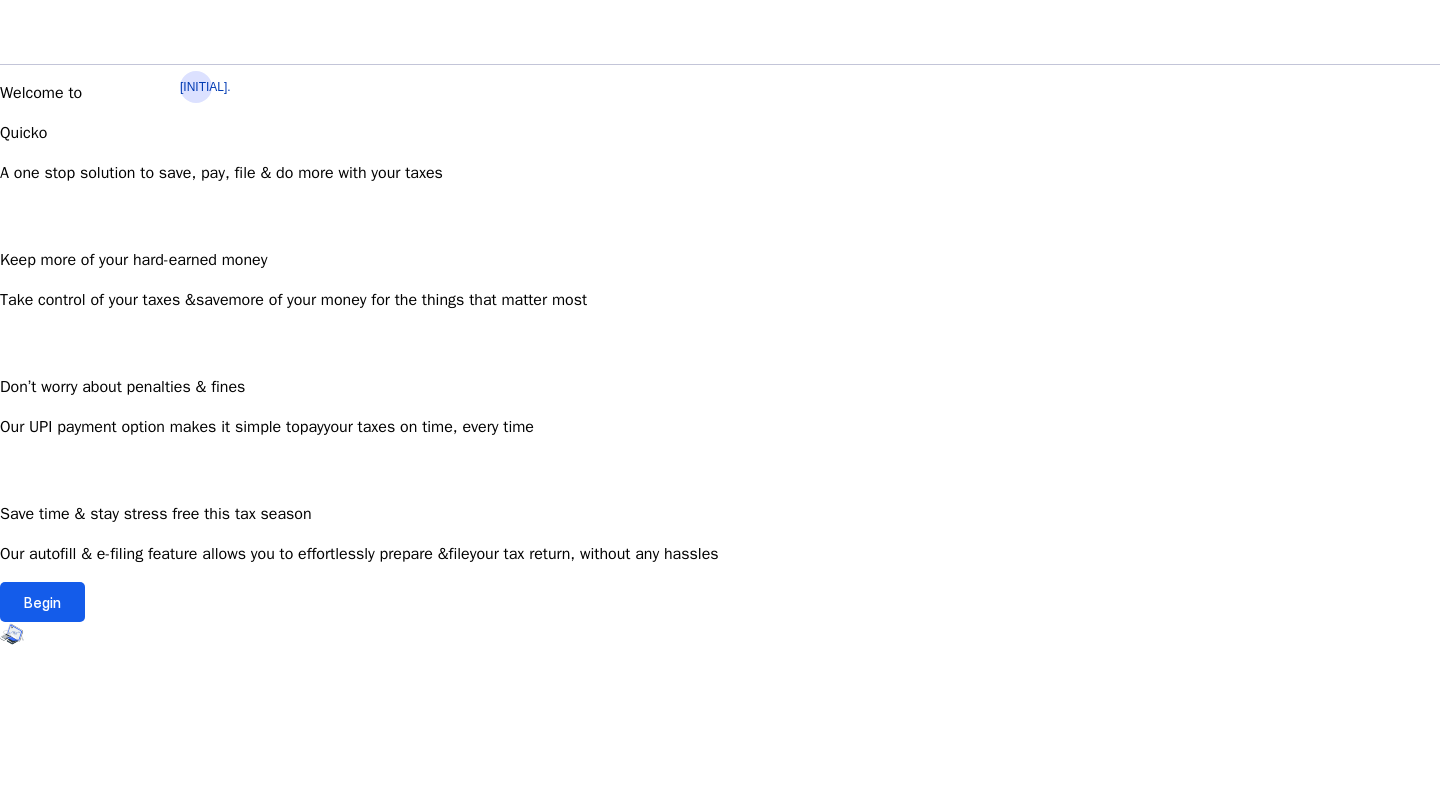 click on "Begin" at bounding box center [42, 602] 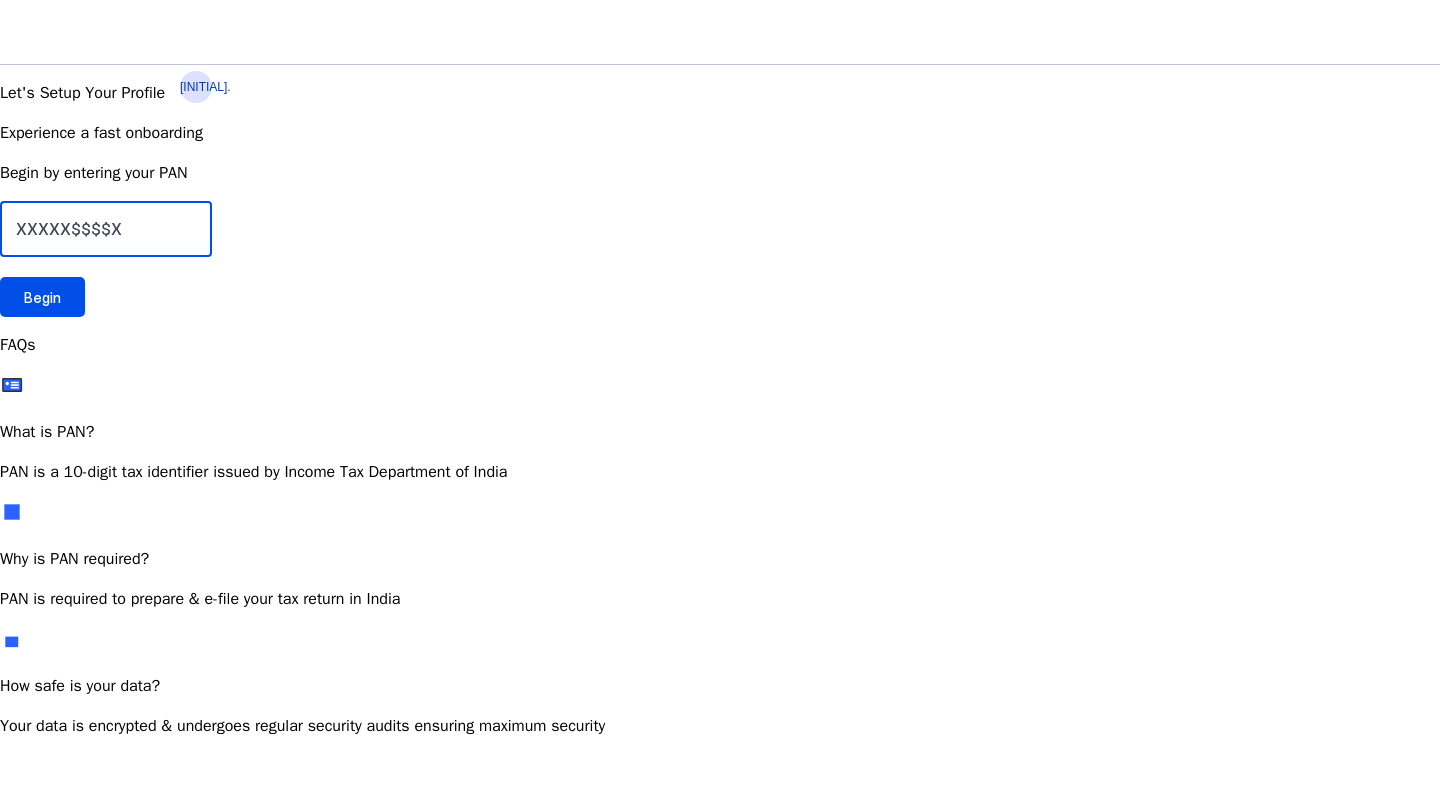 click at bounding box center [106, 229] 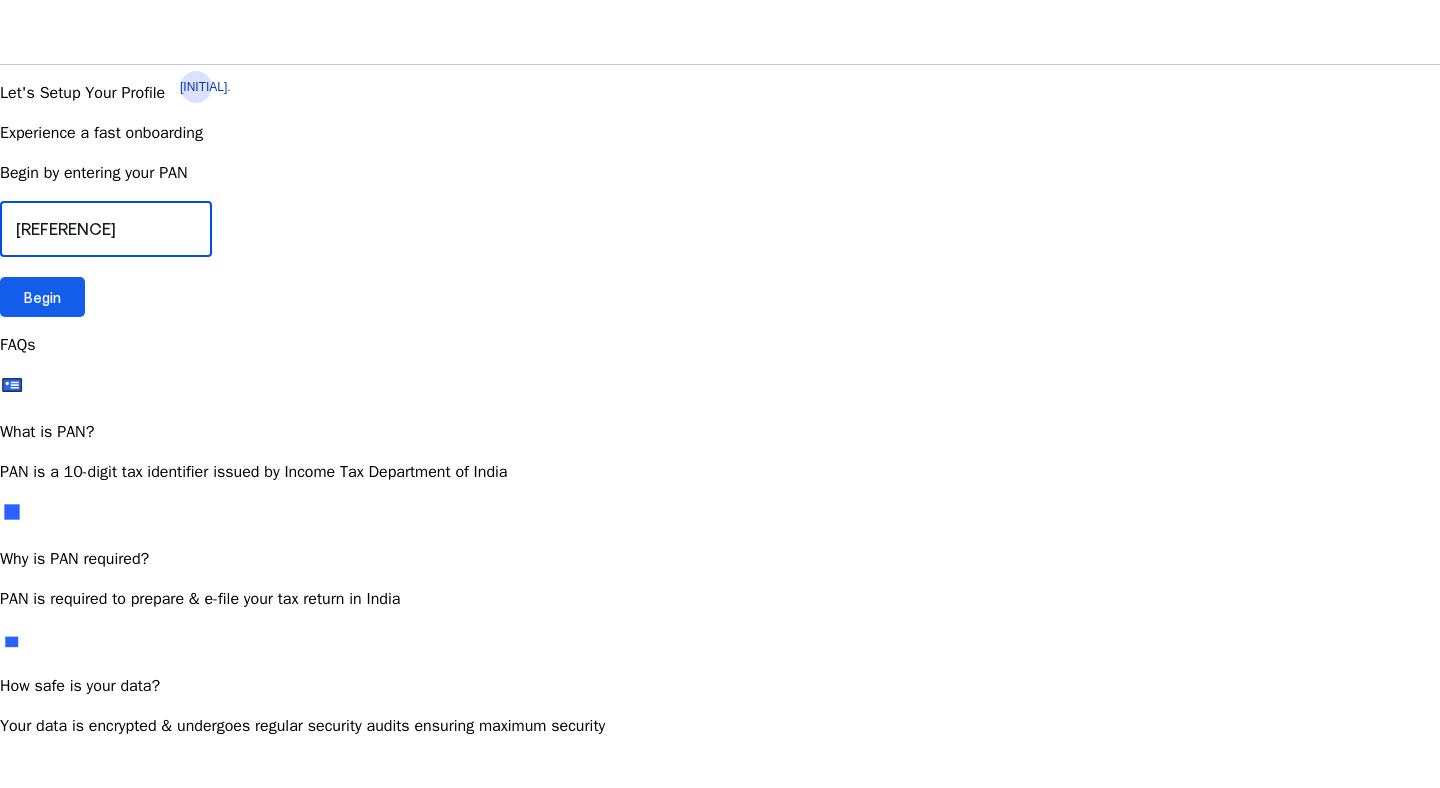 type on "ARCPN5871B" 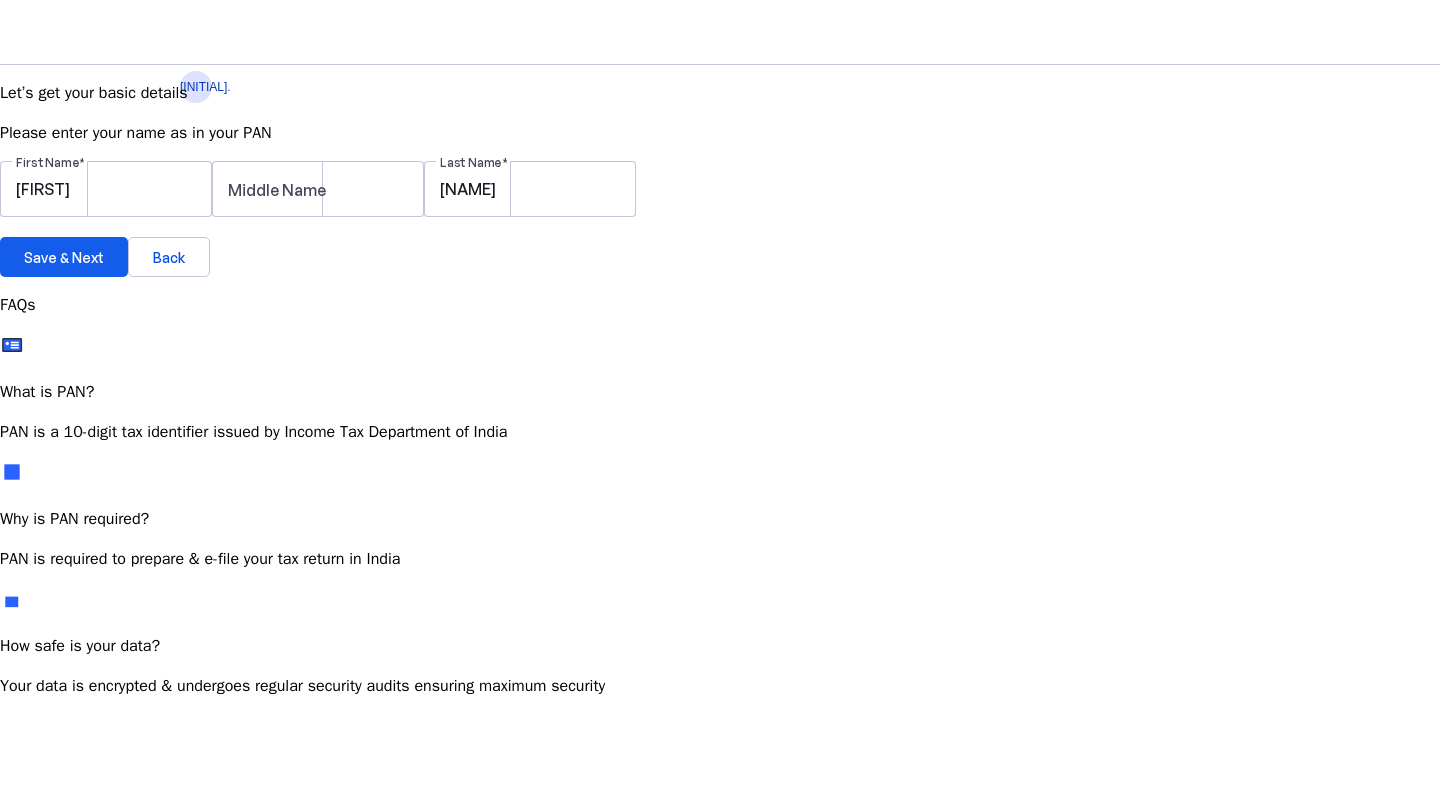 click on "Save & Next" at bounding box center [64, 257] 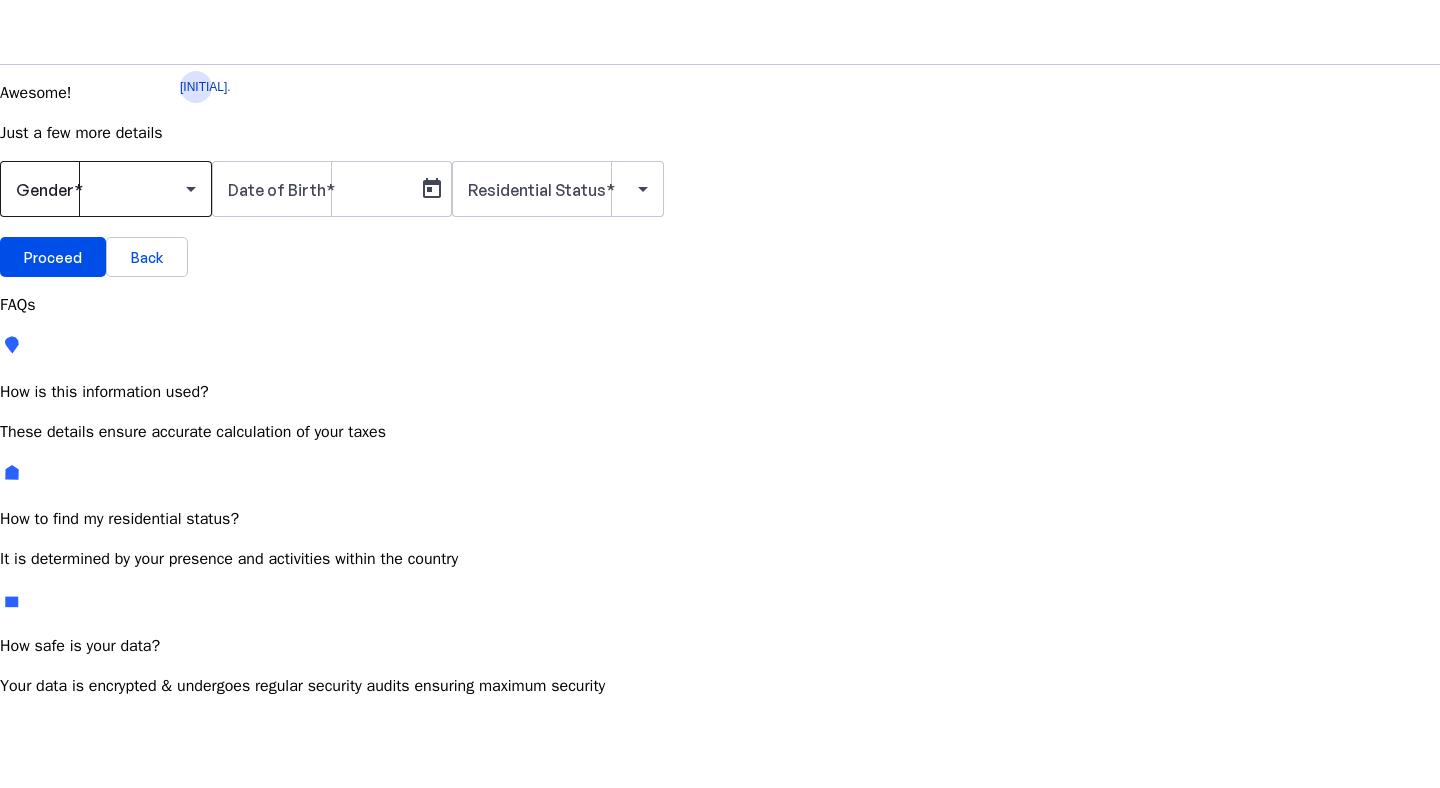 click at bounding box center [101, 189] 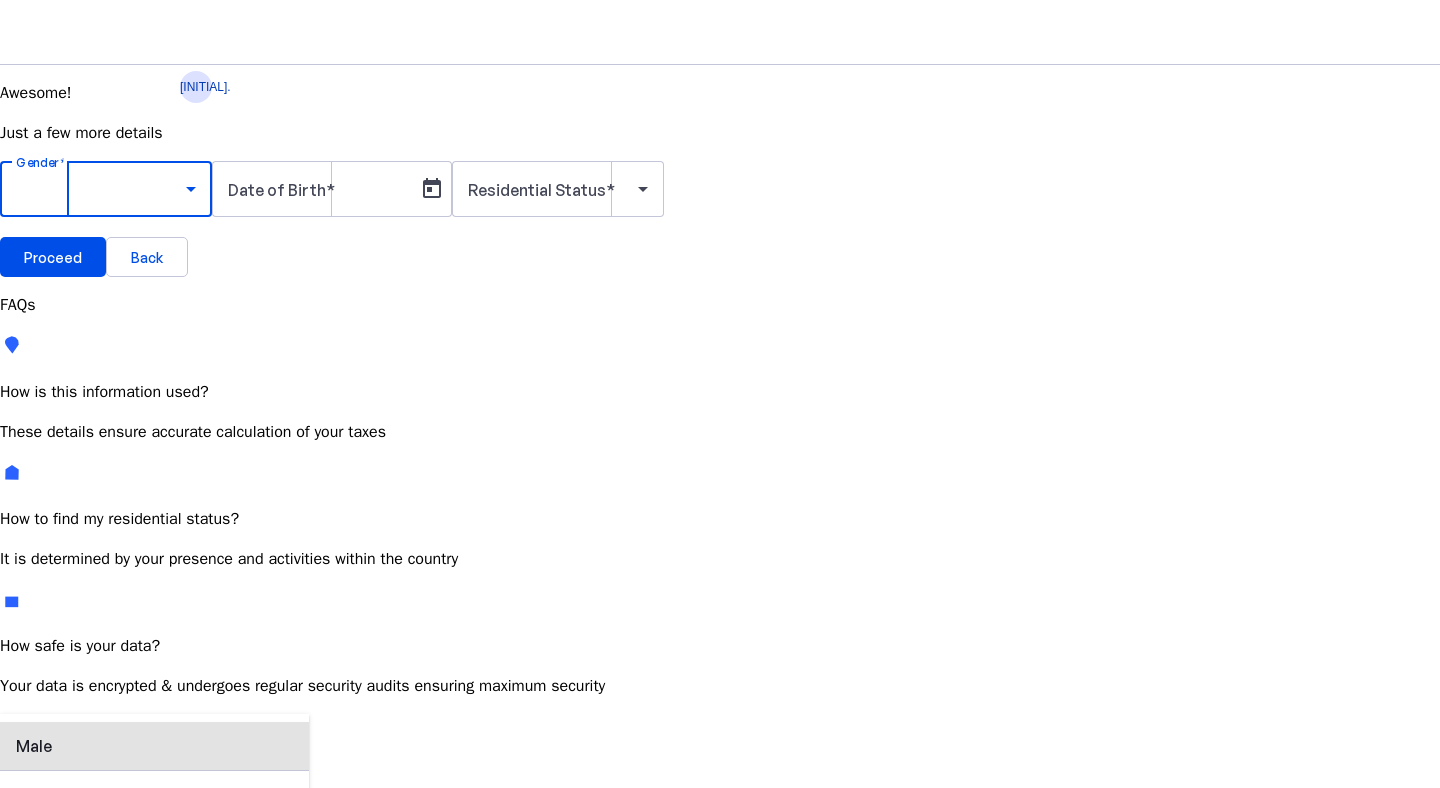 click on "Male" at bounding box center [154, 746] 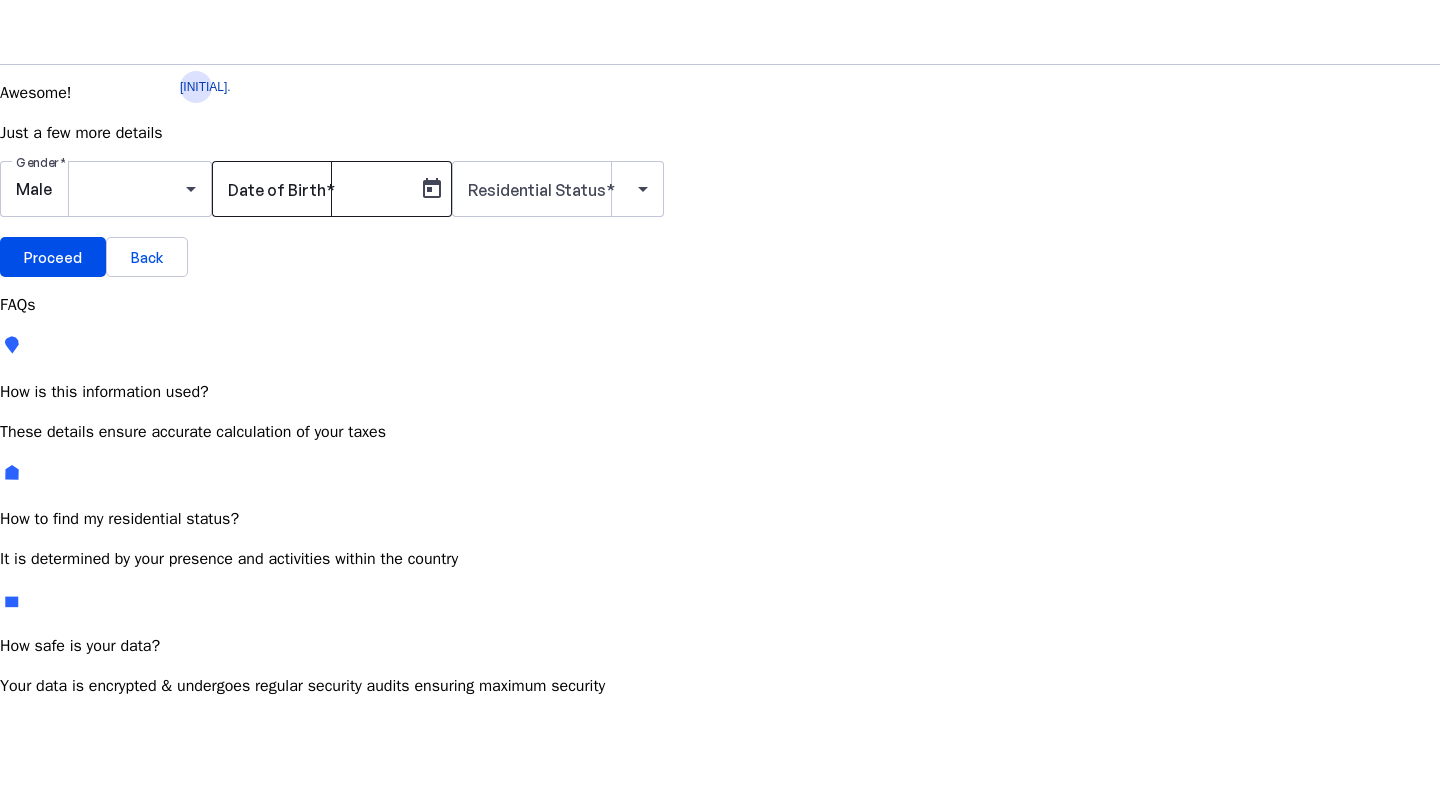 click on "Date of Birth" at bounding box center [277, 190] 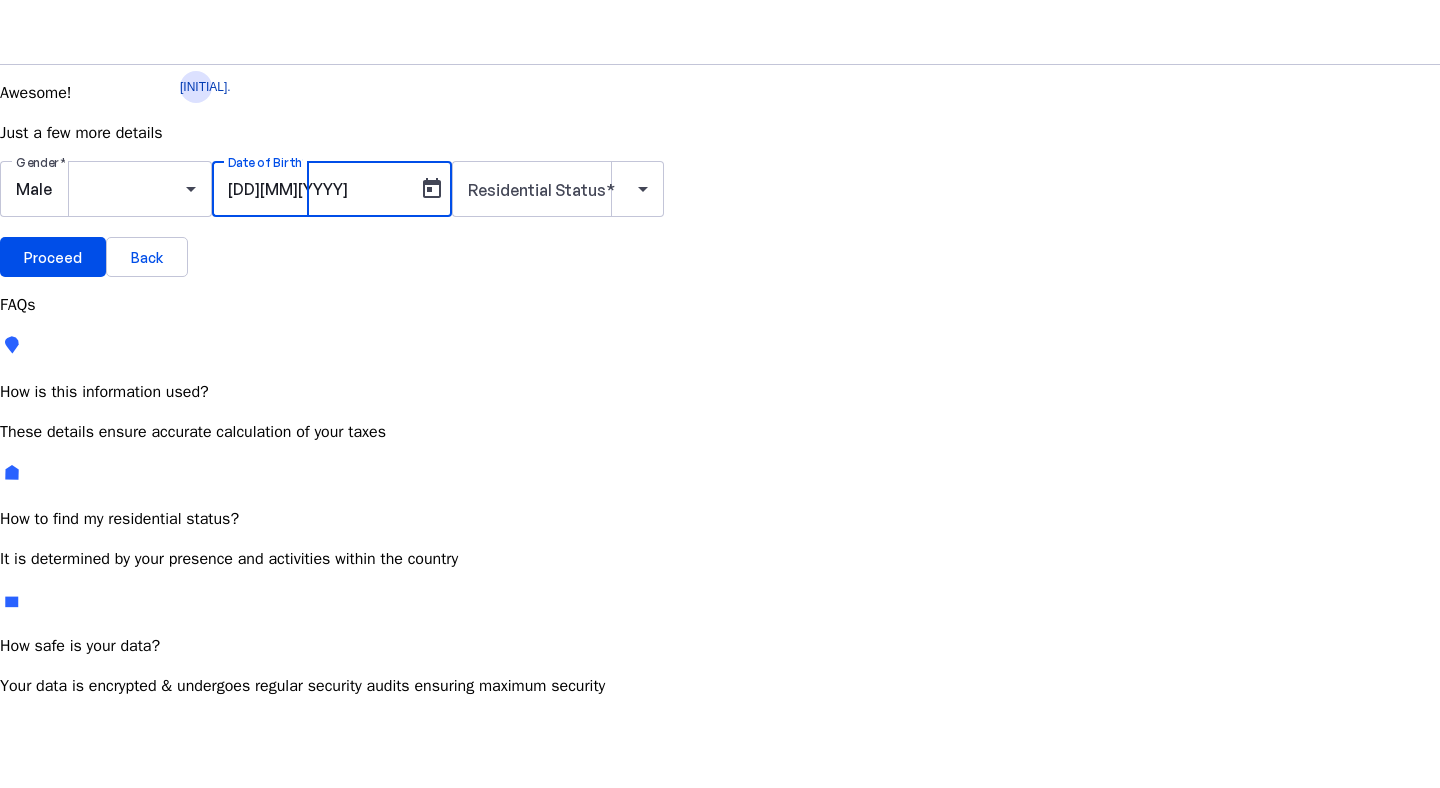 click on "18021990" at bounding box center [318, 189] 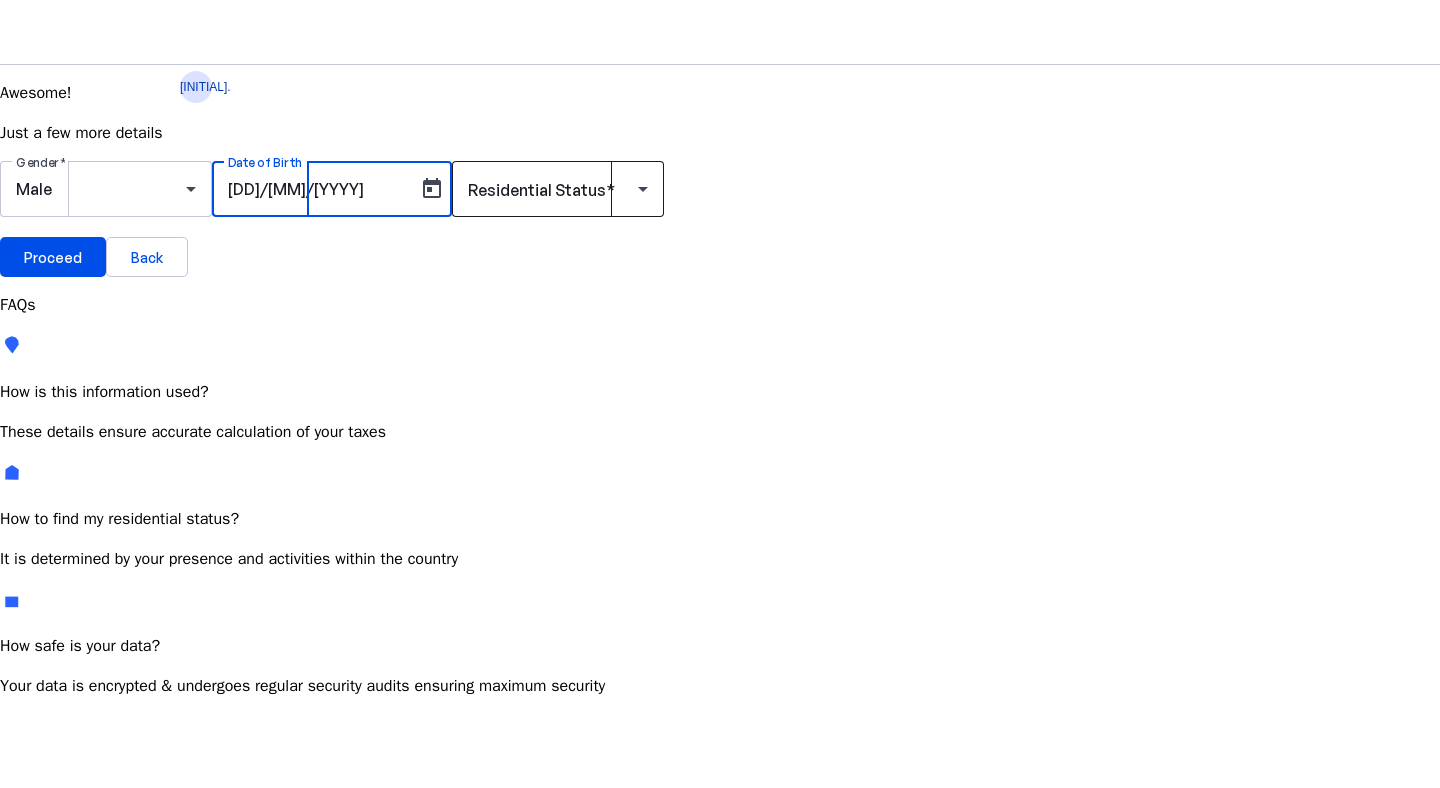 type on "18/02/1990" 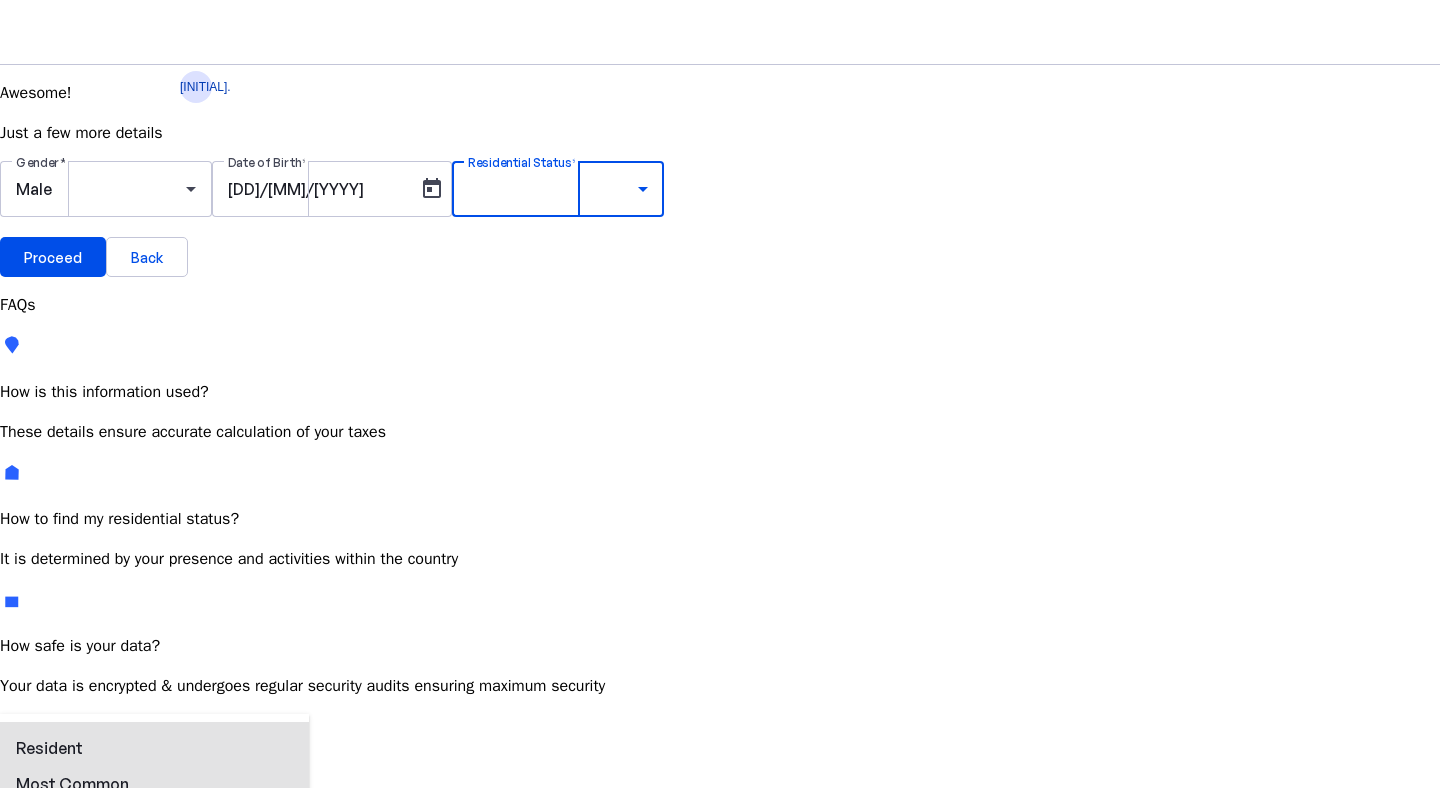 click on "Resident Most Common" at bounding box center [154, 766] 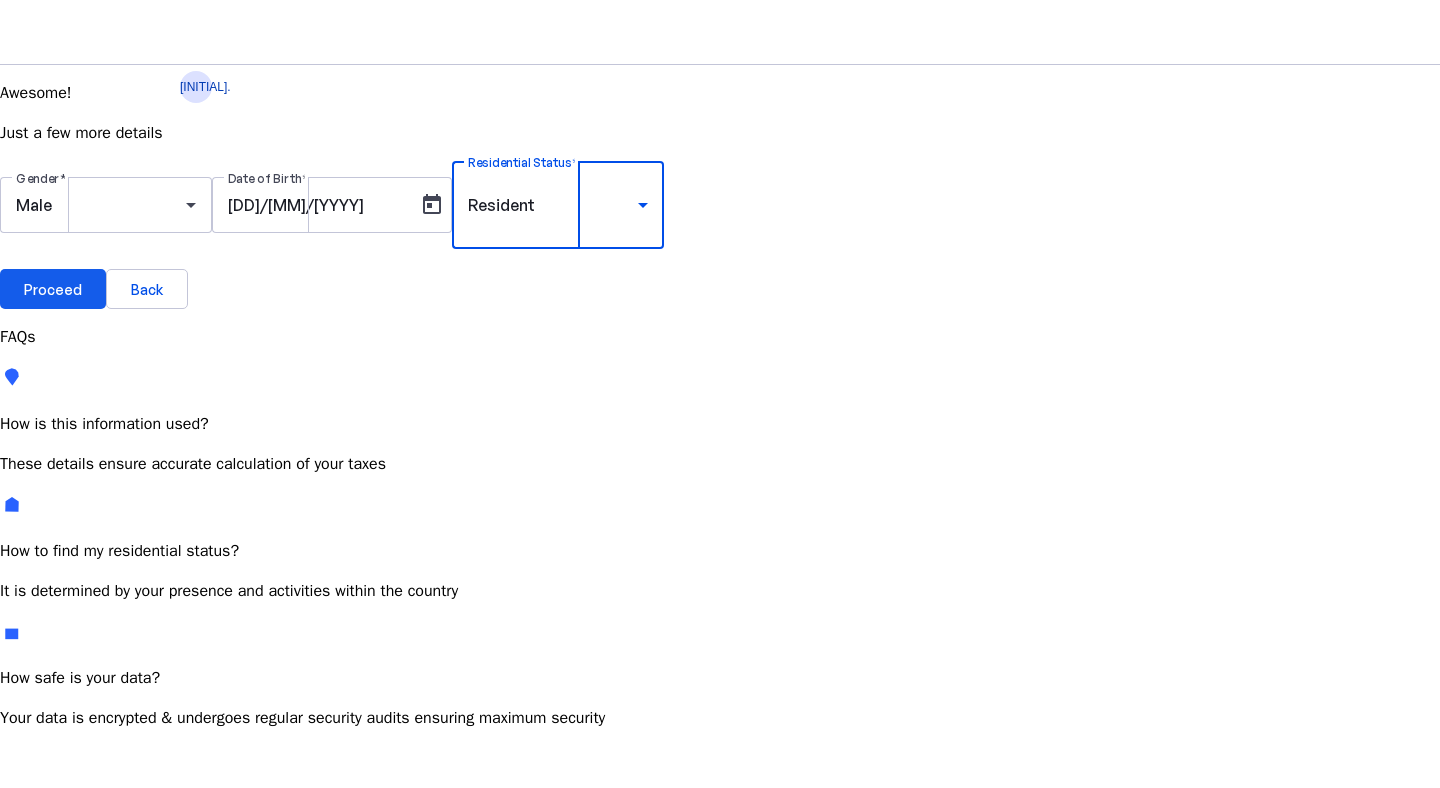 click at bounding box center (53, 289) 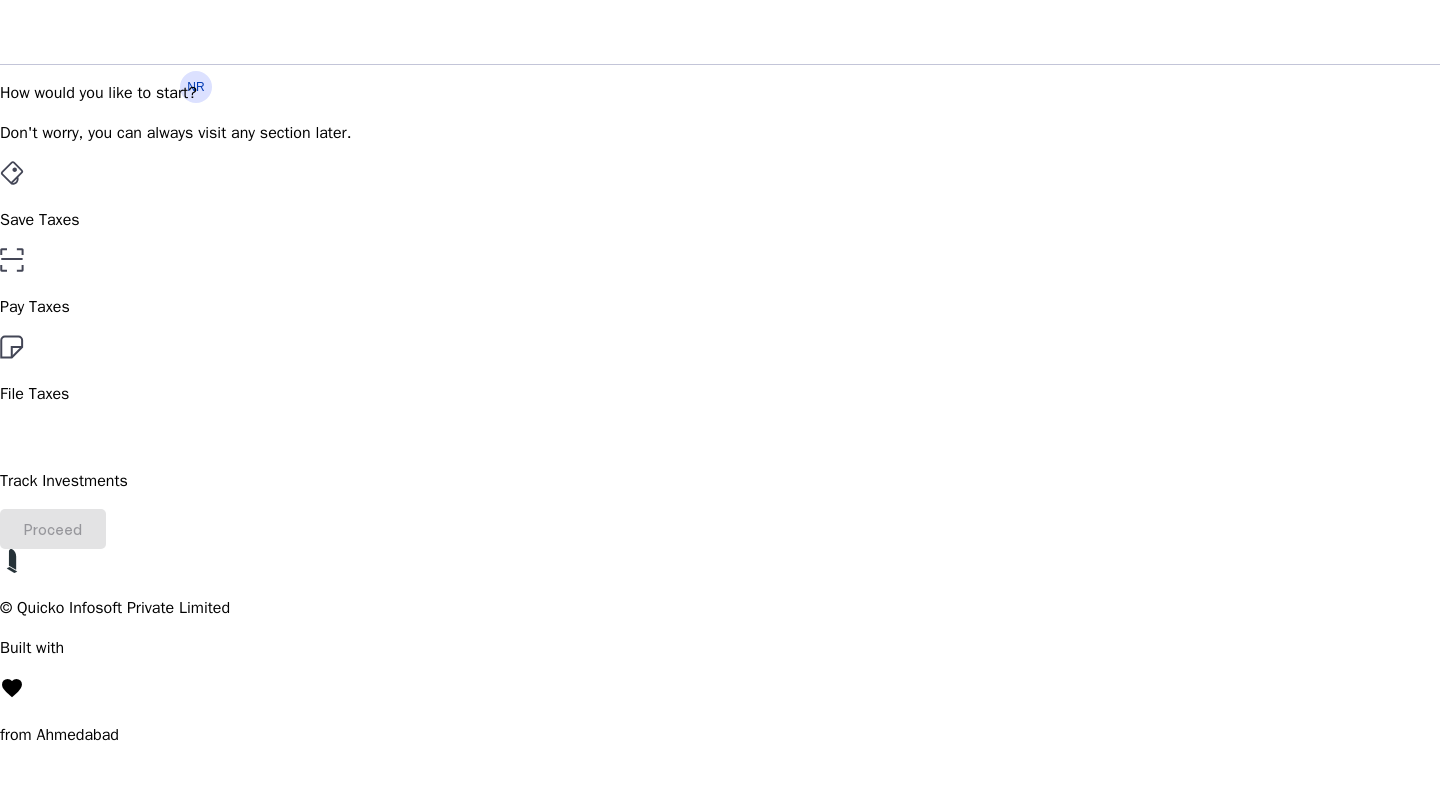 click on "Save Taxes" at bounding box center [720, 196] 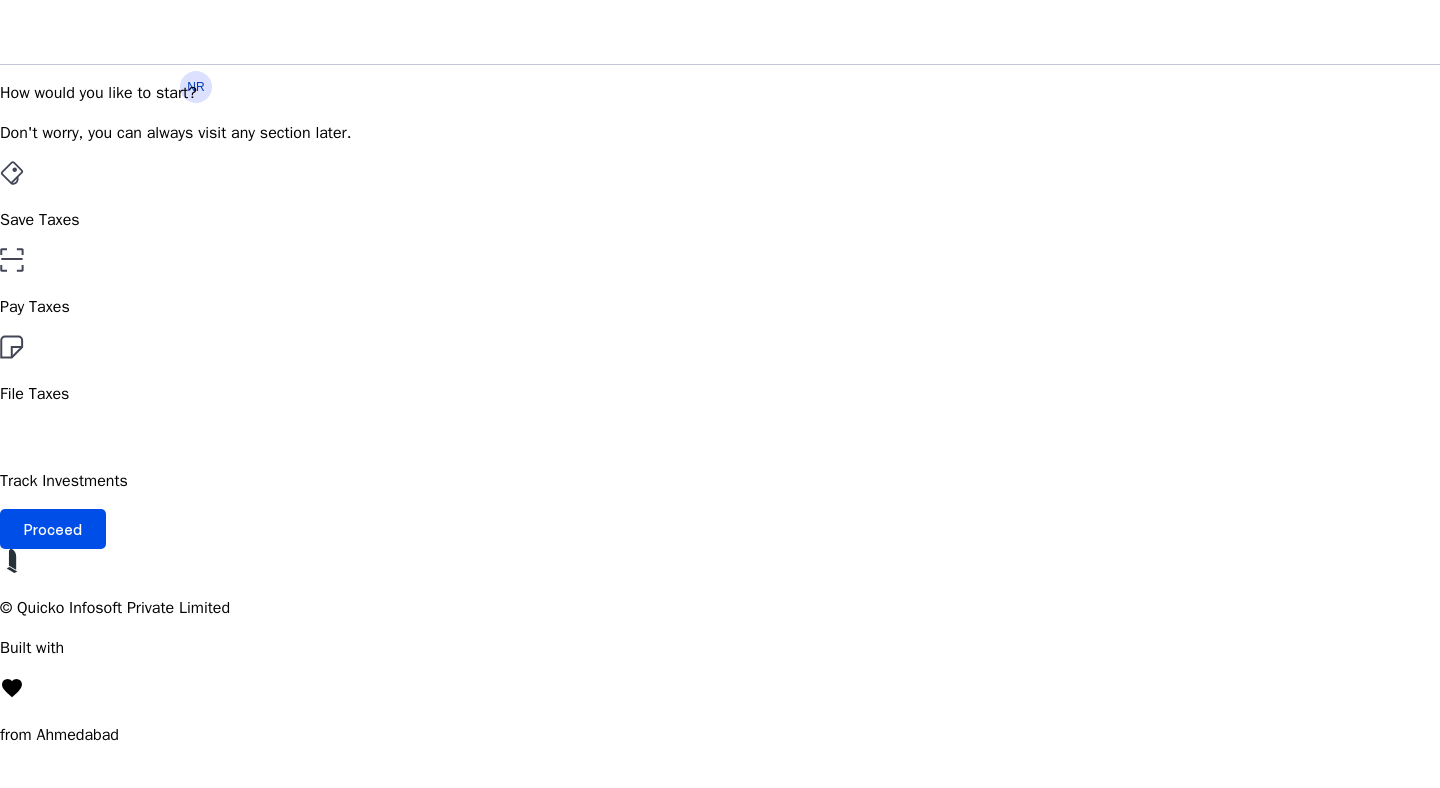 click on "Pay Taxes" at bounding box center [720, 283] 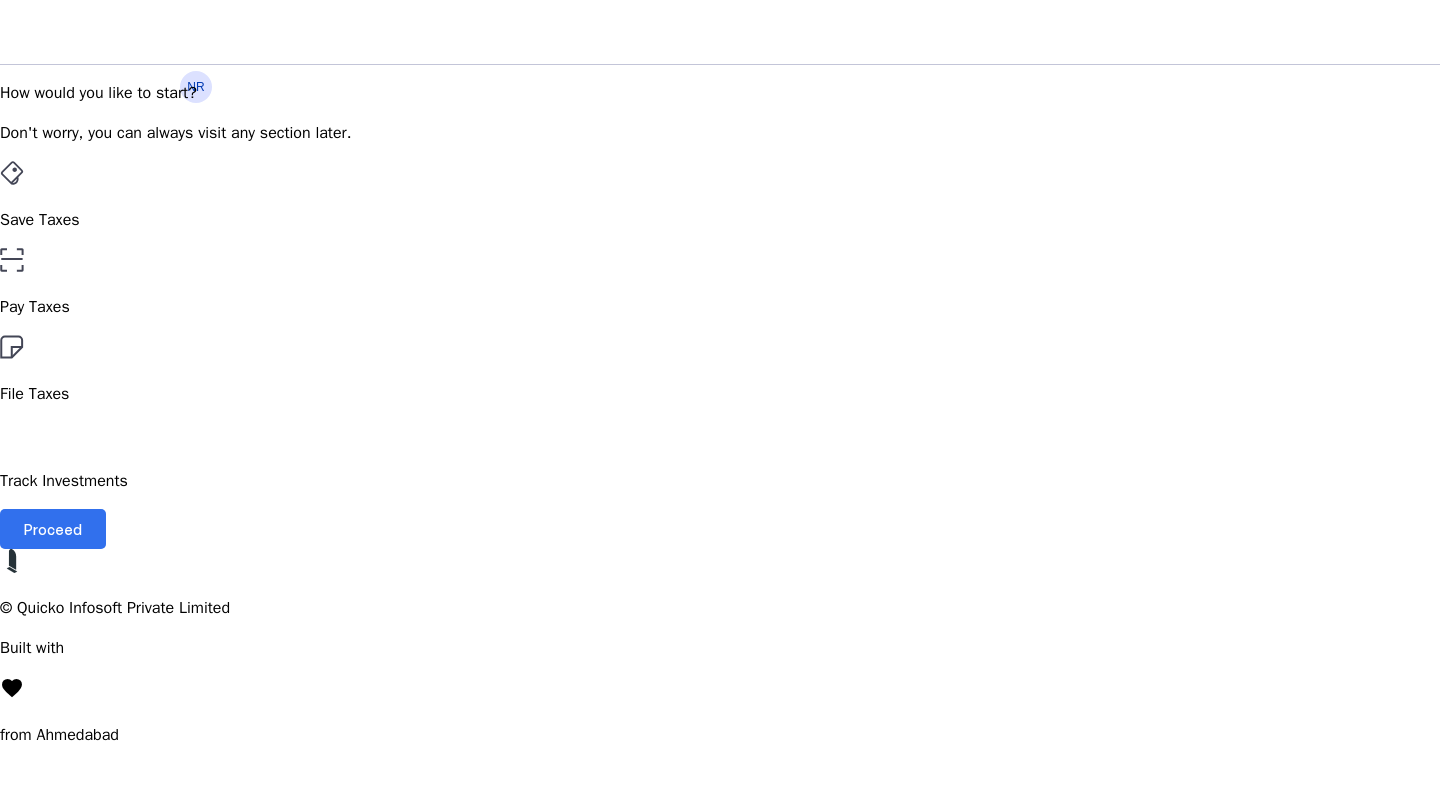 click on "Proceed" at bounding box center [53, 529] 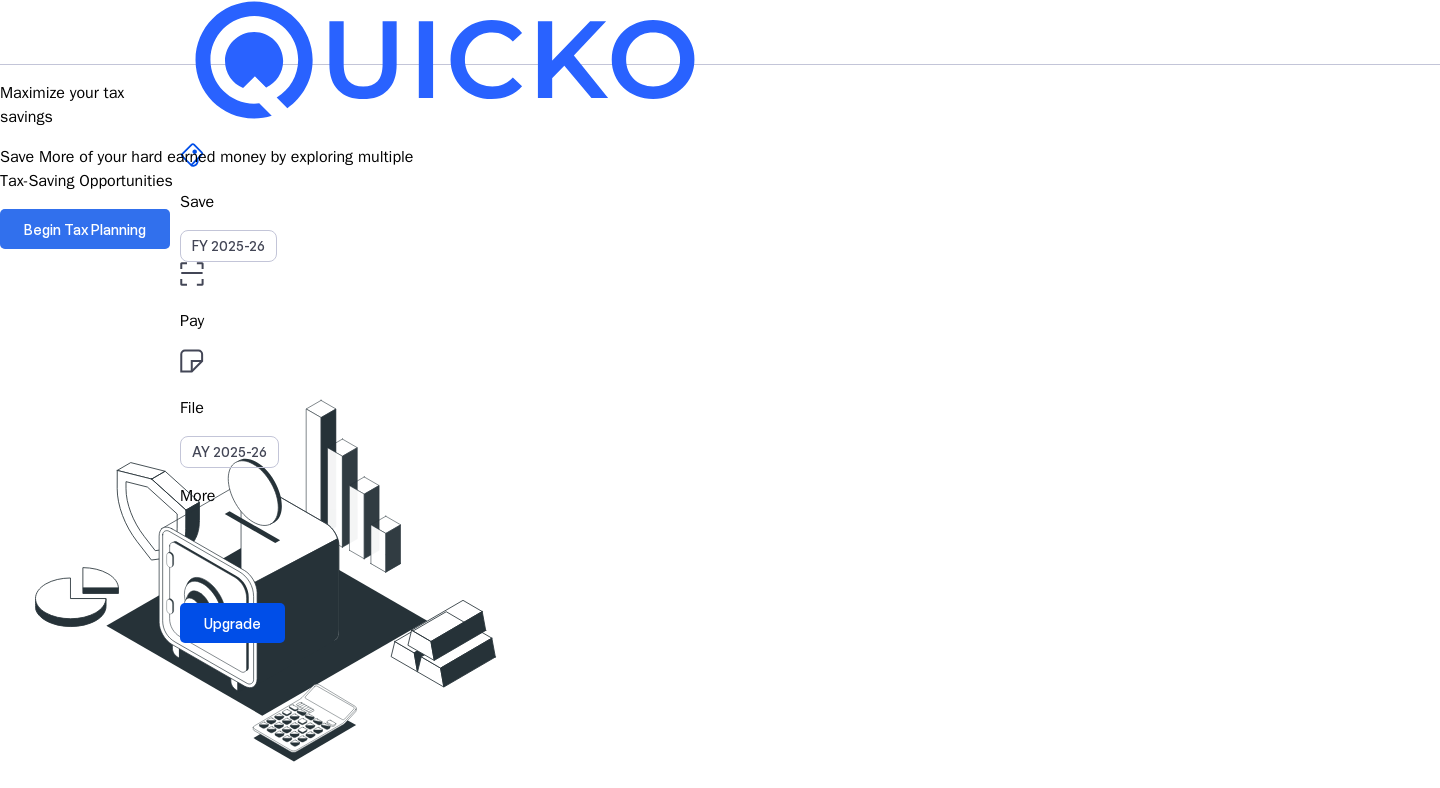 click on "Begin Tax Planning" at bounding box center (85, 229) 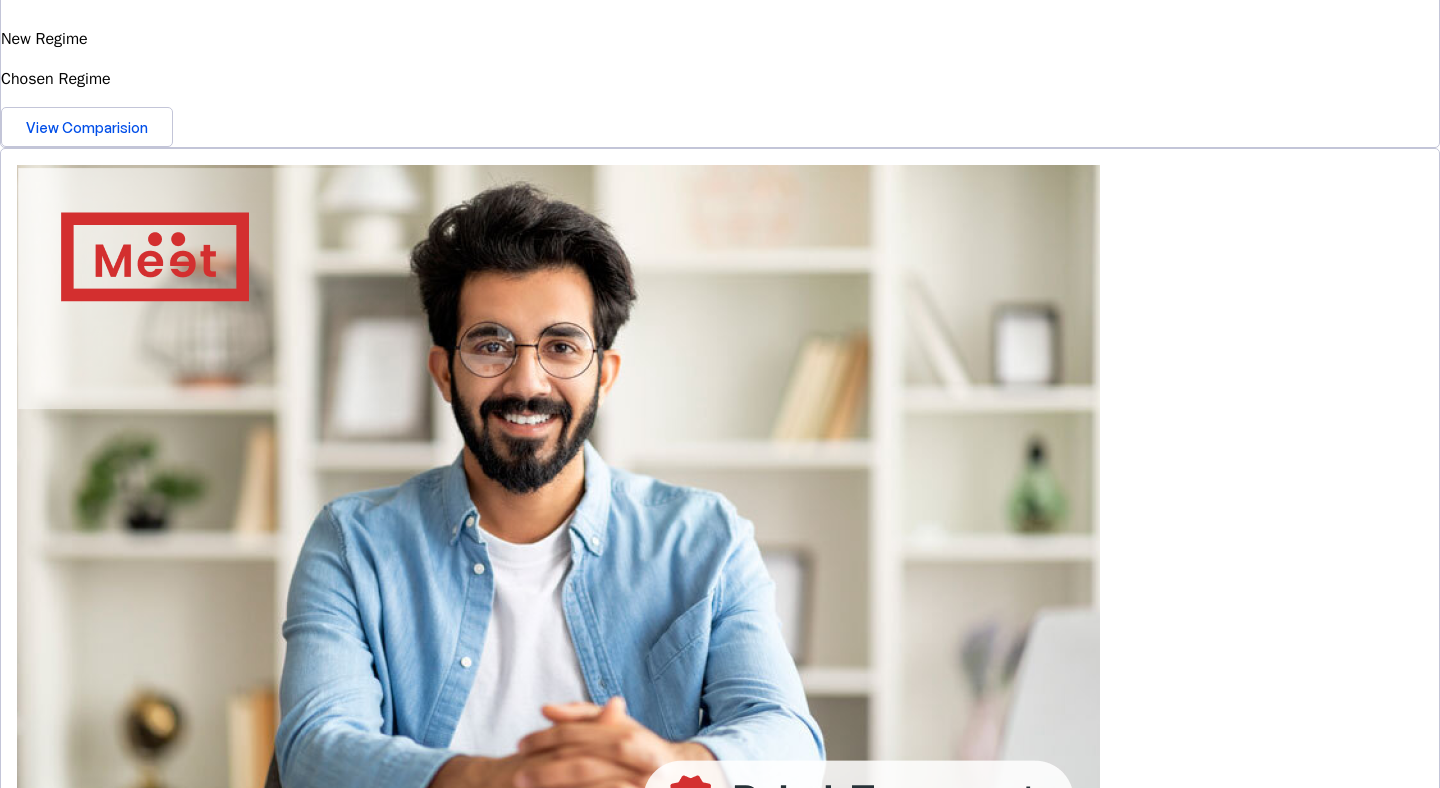 scroll, scrollTop: 713, scrollLeft: 0, axis: vertical 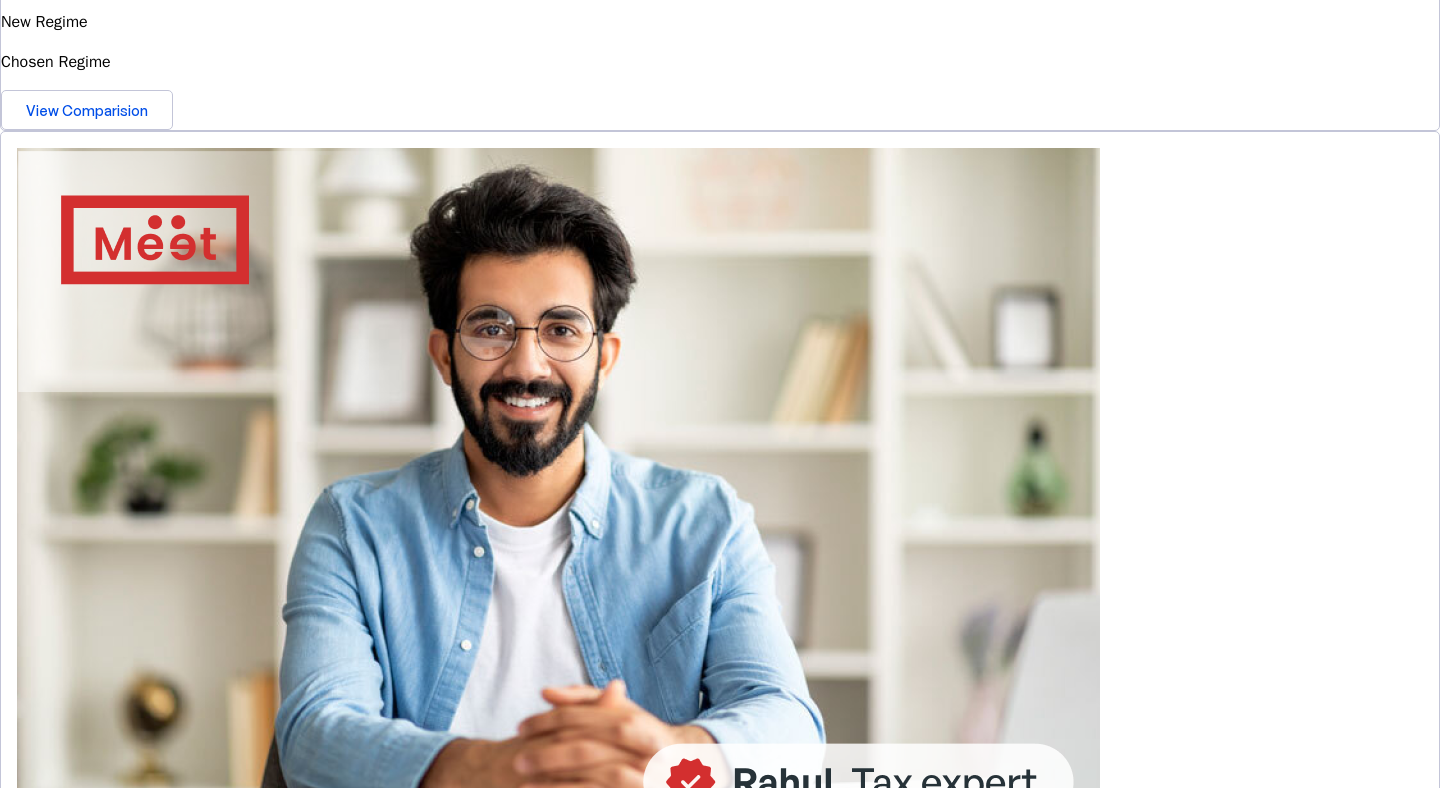 click on "View Simulator" at bounding box center (76, 2162) 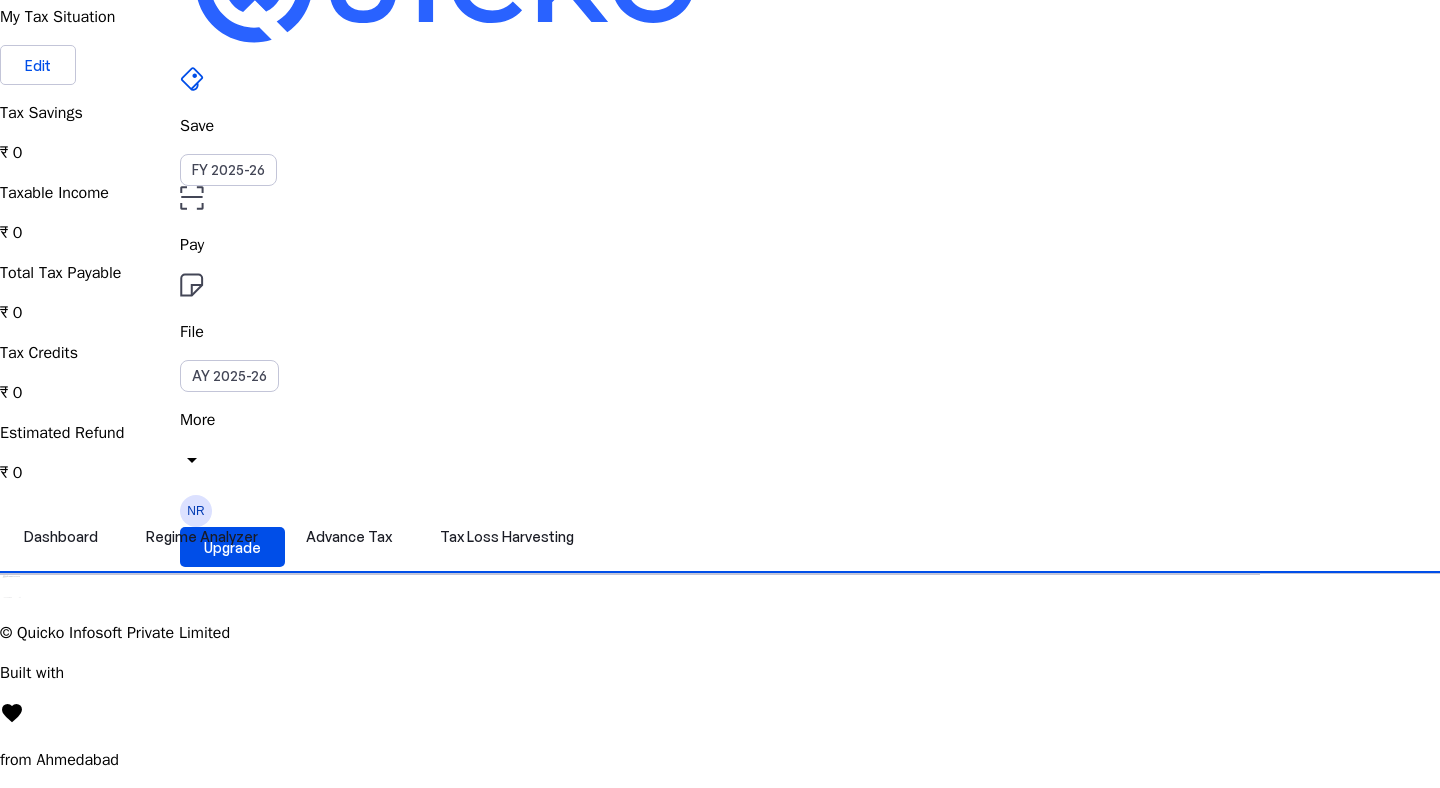 scroll, scrollTop: 1251, scrollLeft: 0, axis: vertical 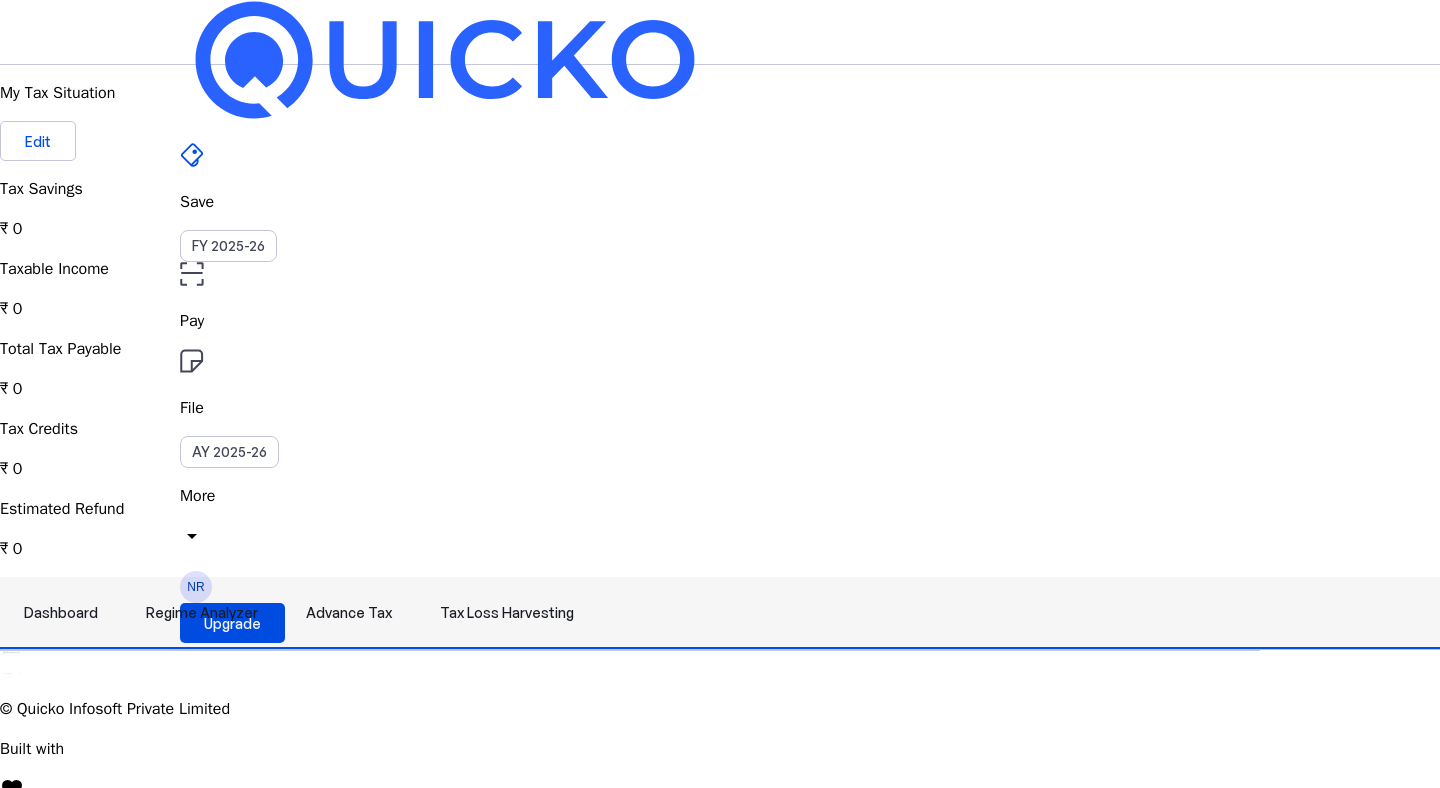 click on "Regime Analyzer" at bounding box center [202, 613] 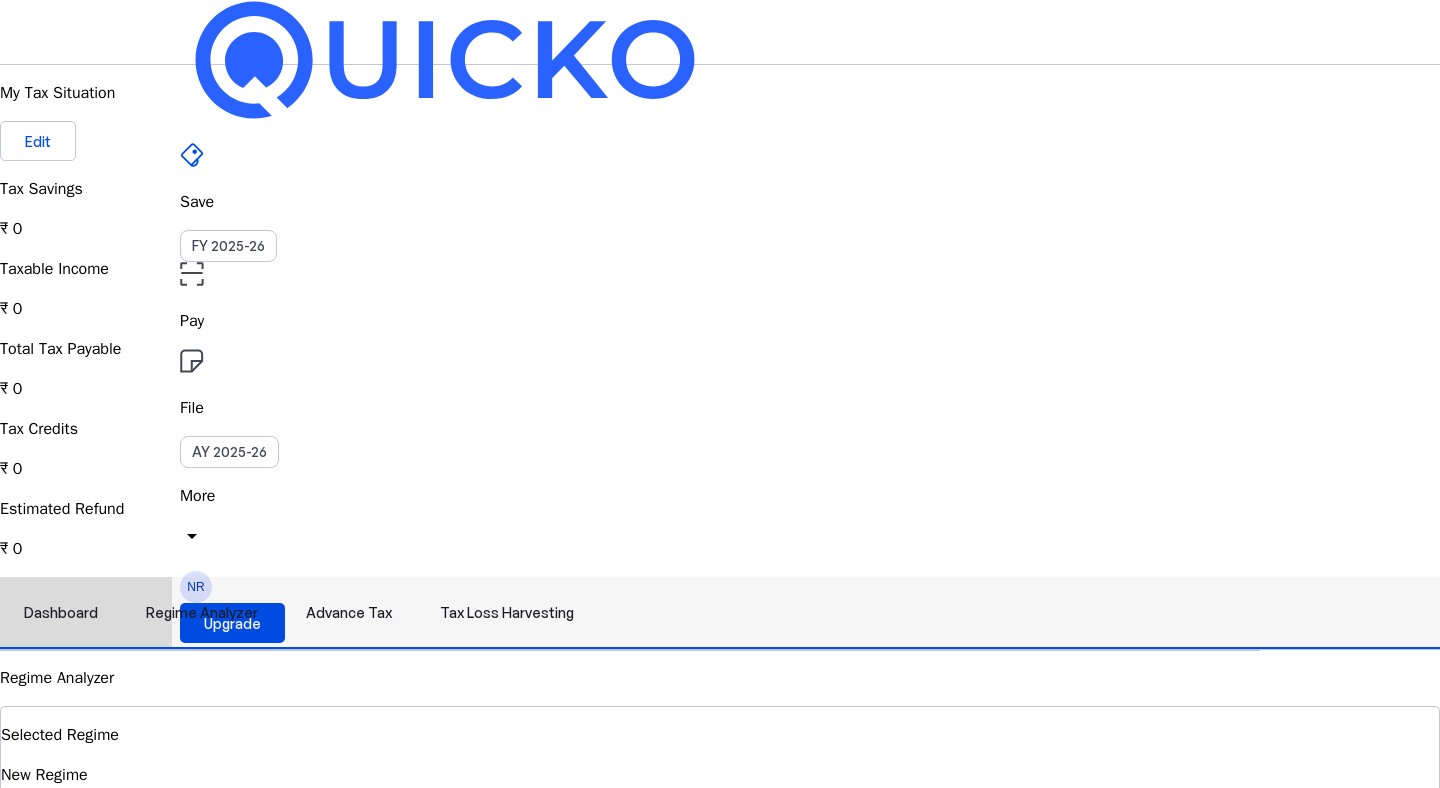 click on "Dashboard" at bounding box center (61, 613) 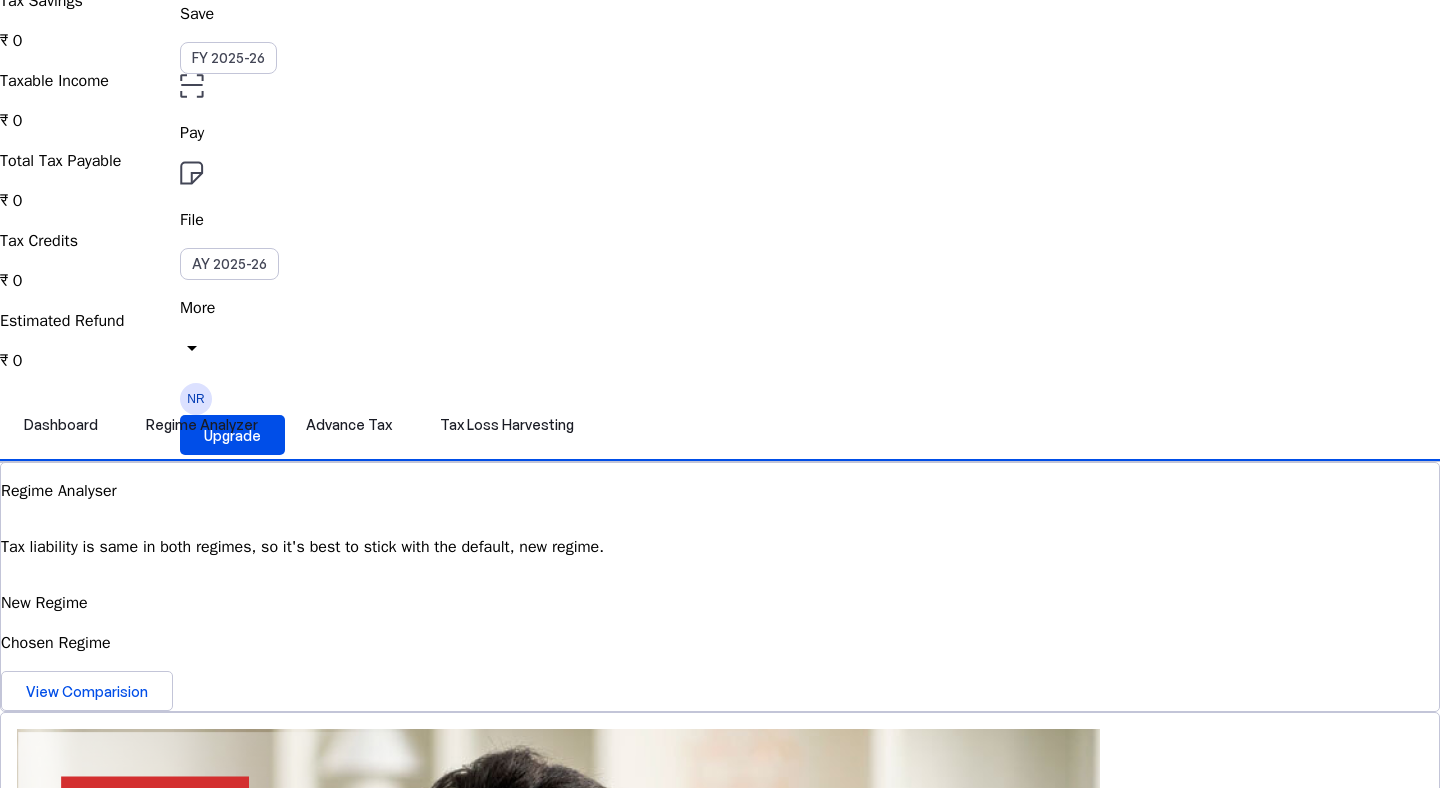 scroll, scrollTop: 0, scrollLeft: 0, axis: both 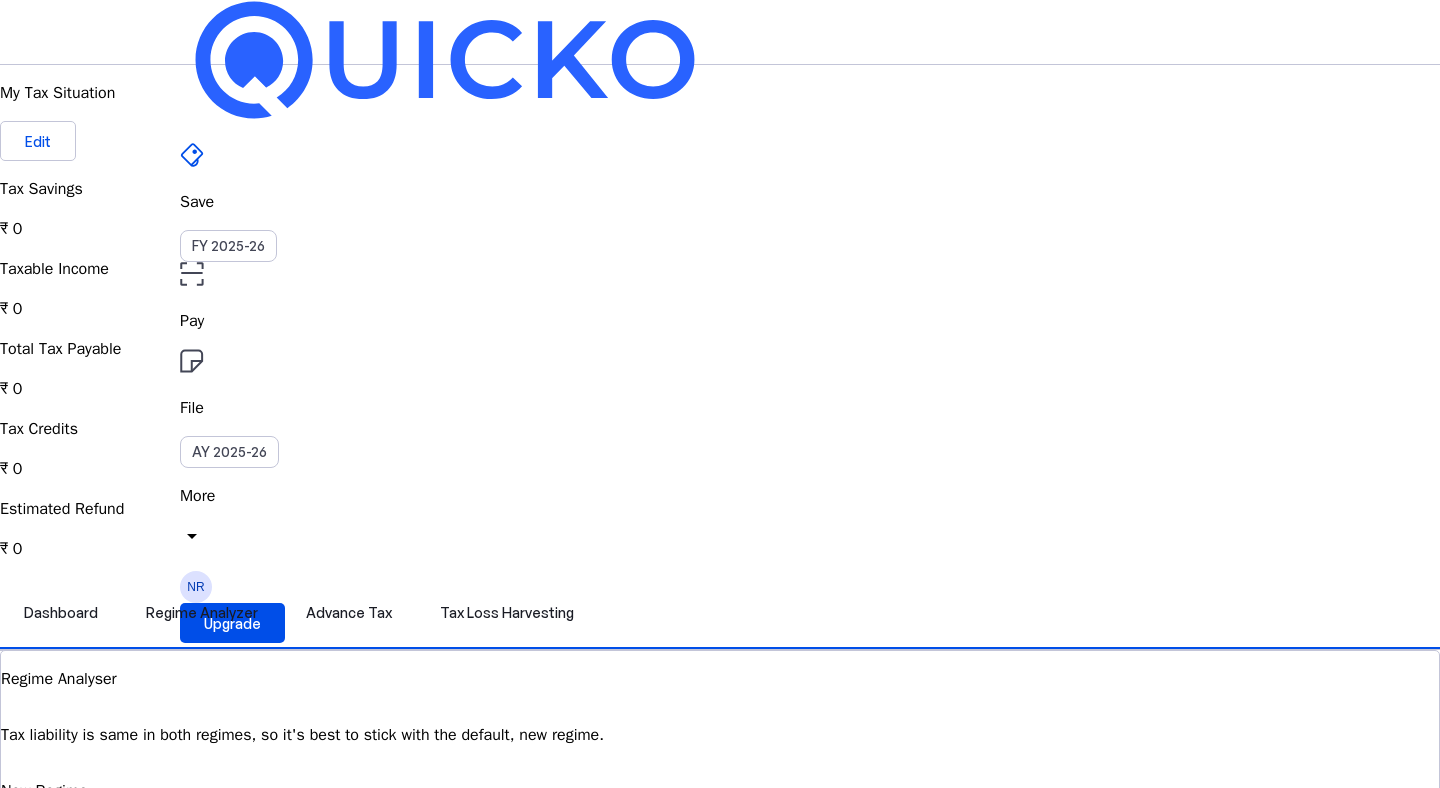 click on "File" at bounding box center [720, 321] 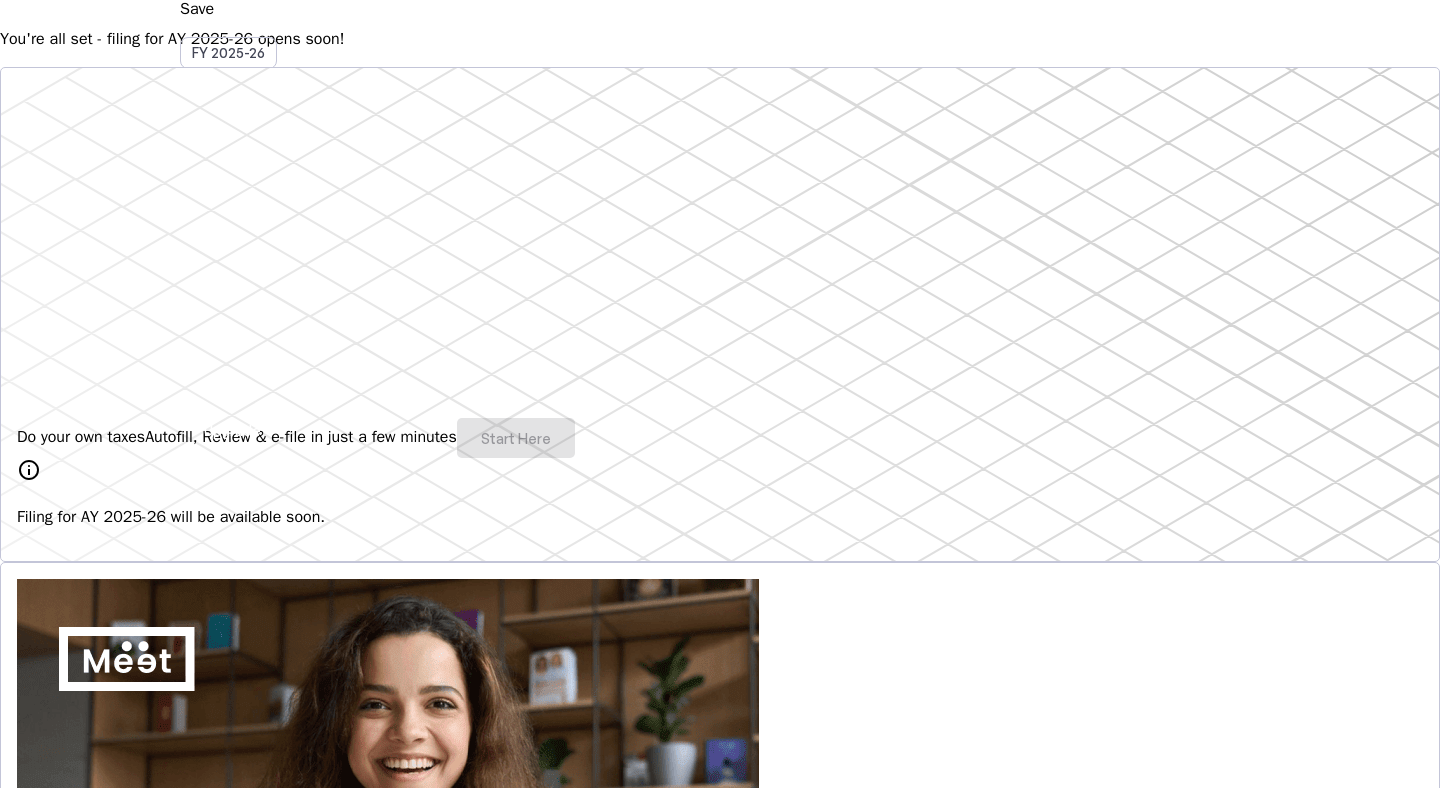scroll, scrollTop: 211, scrollLeft: 0, axis: vertical 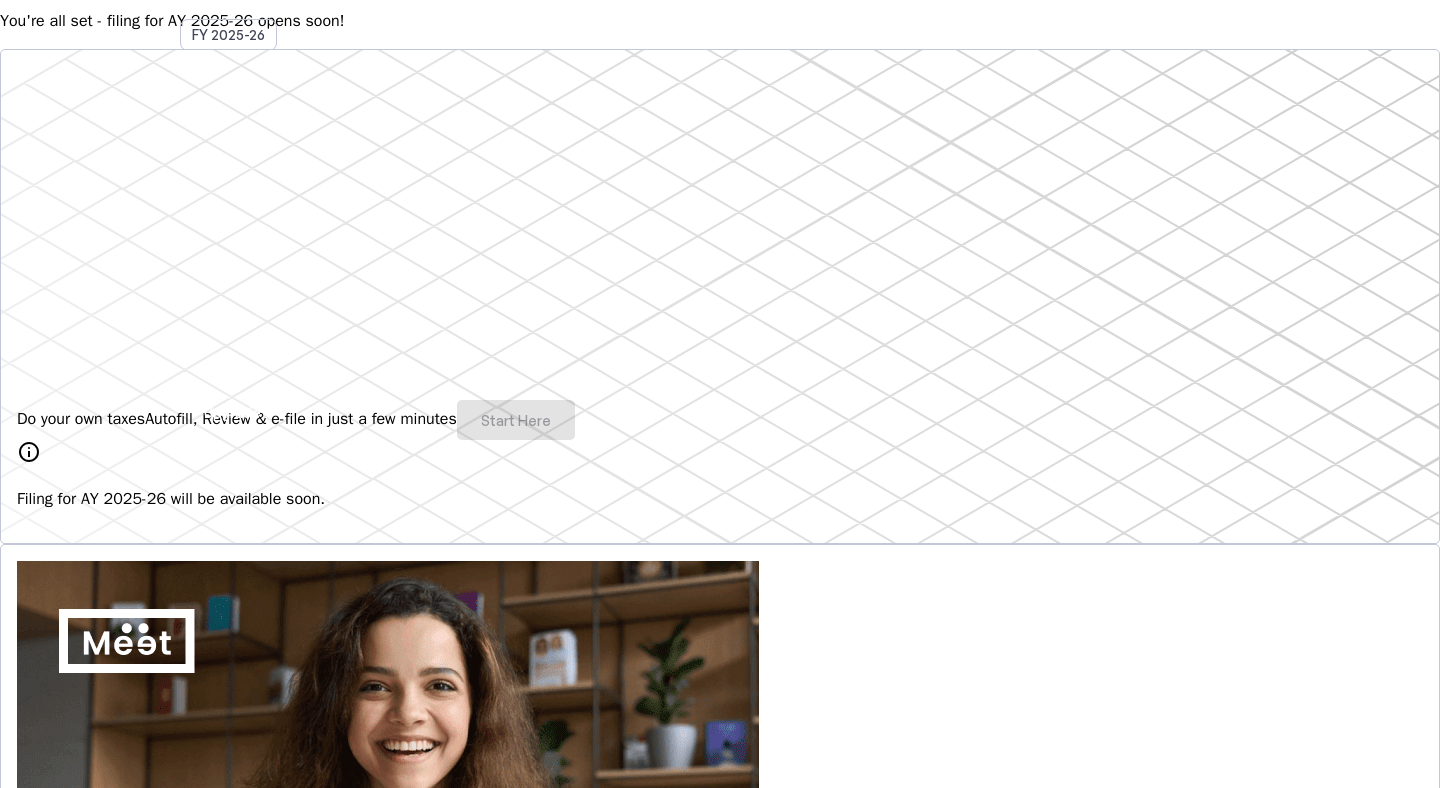 click on "Do your own taxes   Autofill, Review & e-file in just a few minutes   Start Here" at bounding box center (720, 420) 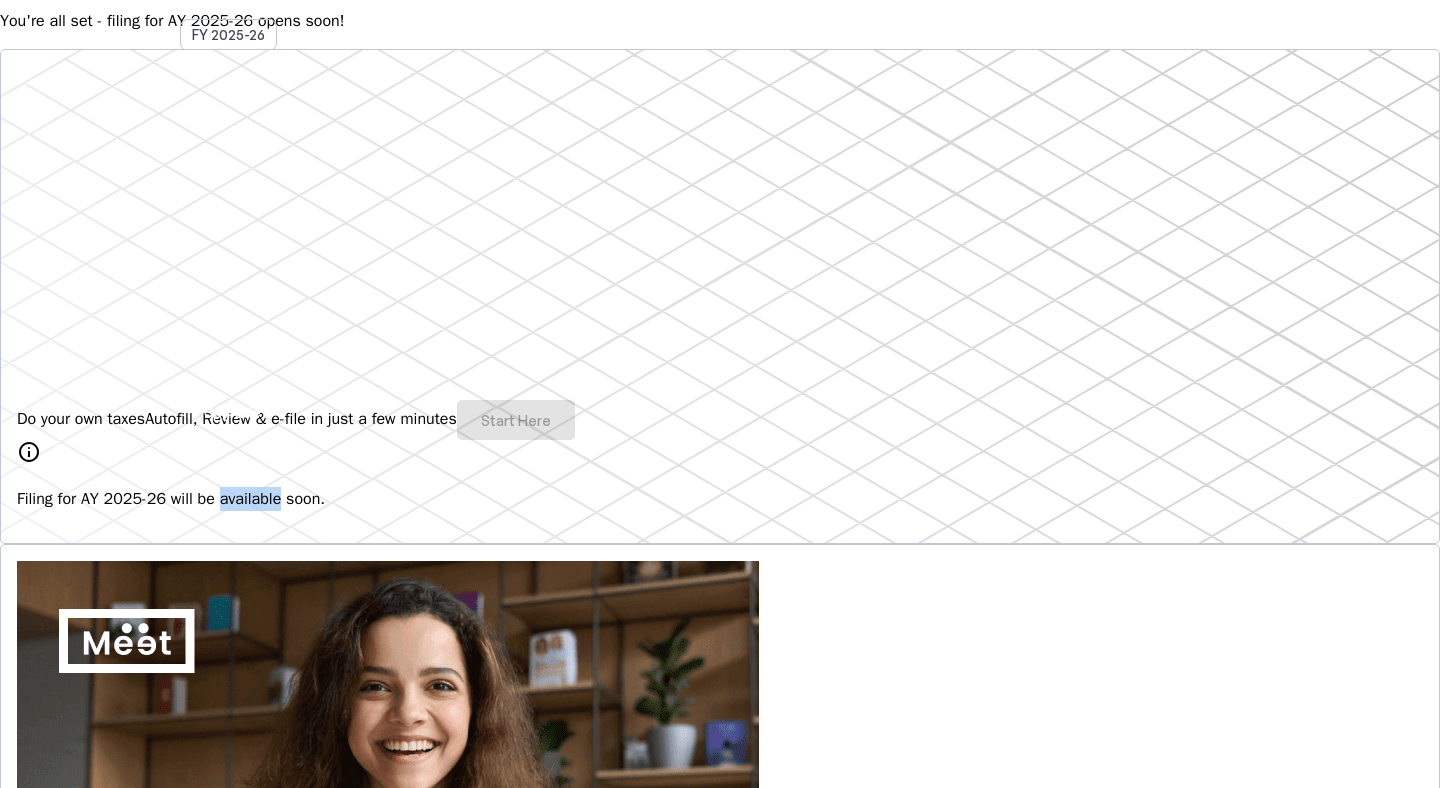 click on "Filing for AY 2025-26 will be available soon." at bounding box center (720, 499) 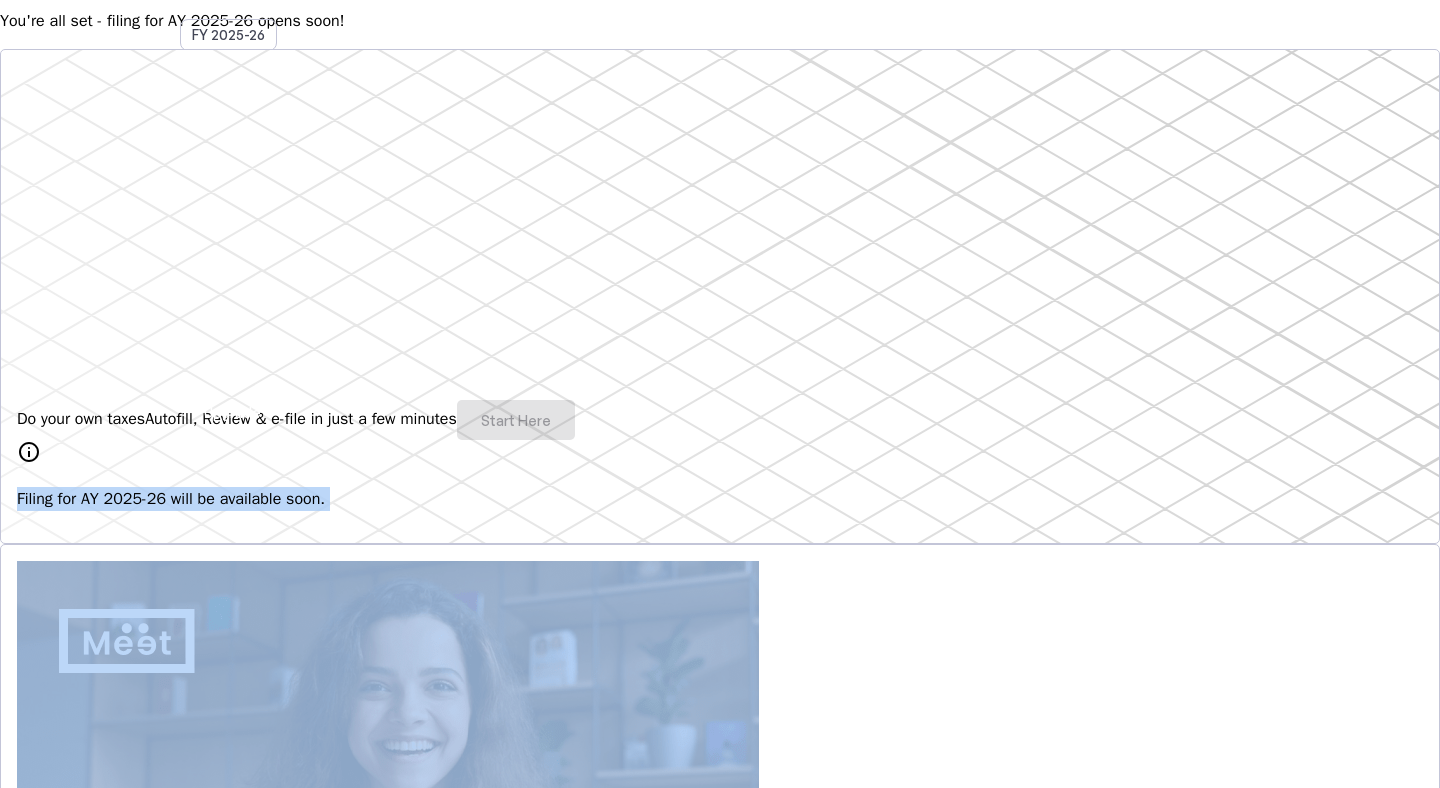 click on "Filing for AY 2025-26 will be available soon." at bounding box center [720, 499] 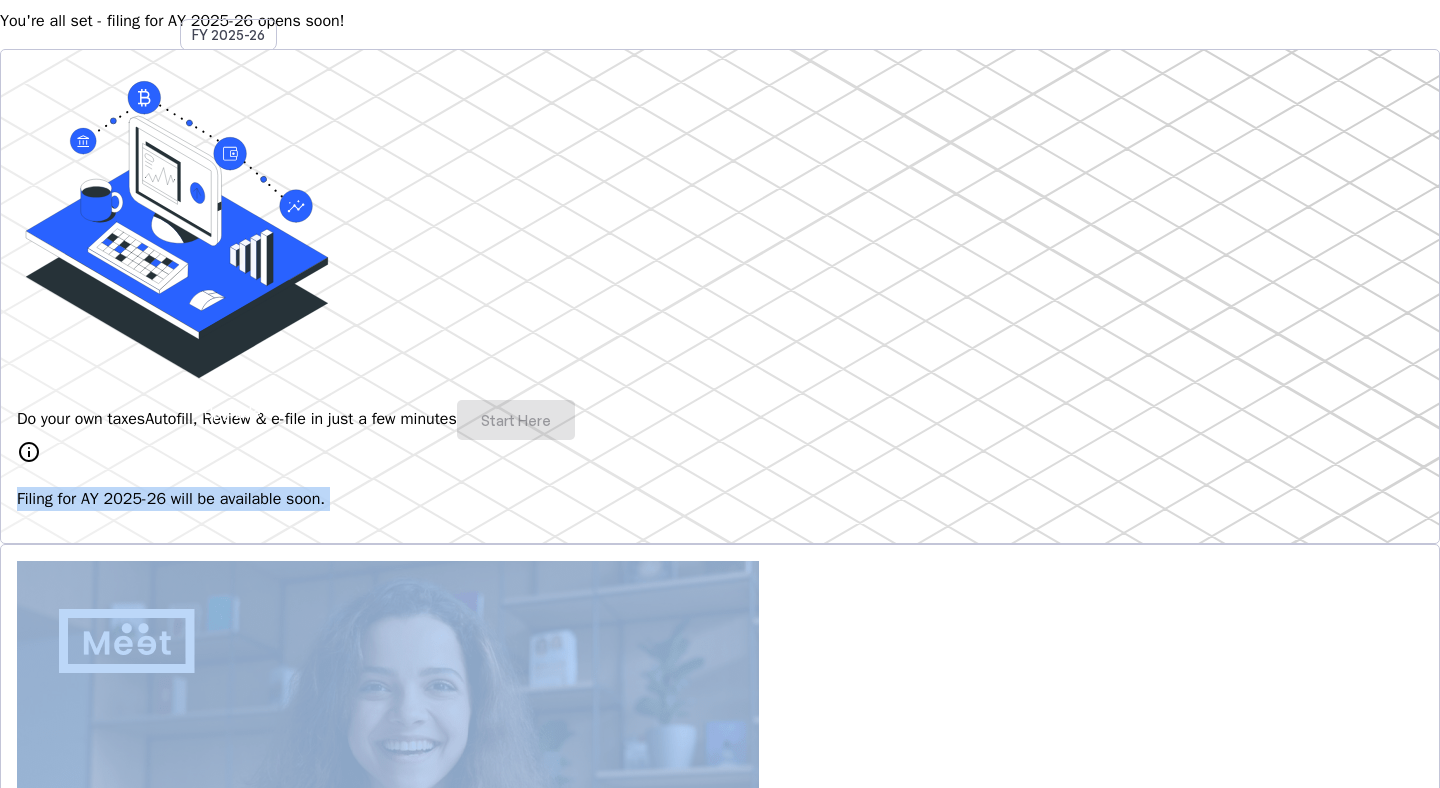 click on "Filing for AY 2025-26 will be available soon." at bounding box center (720, 499) 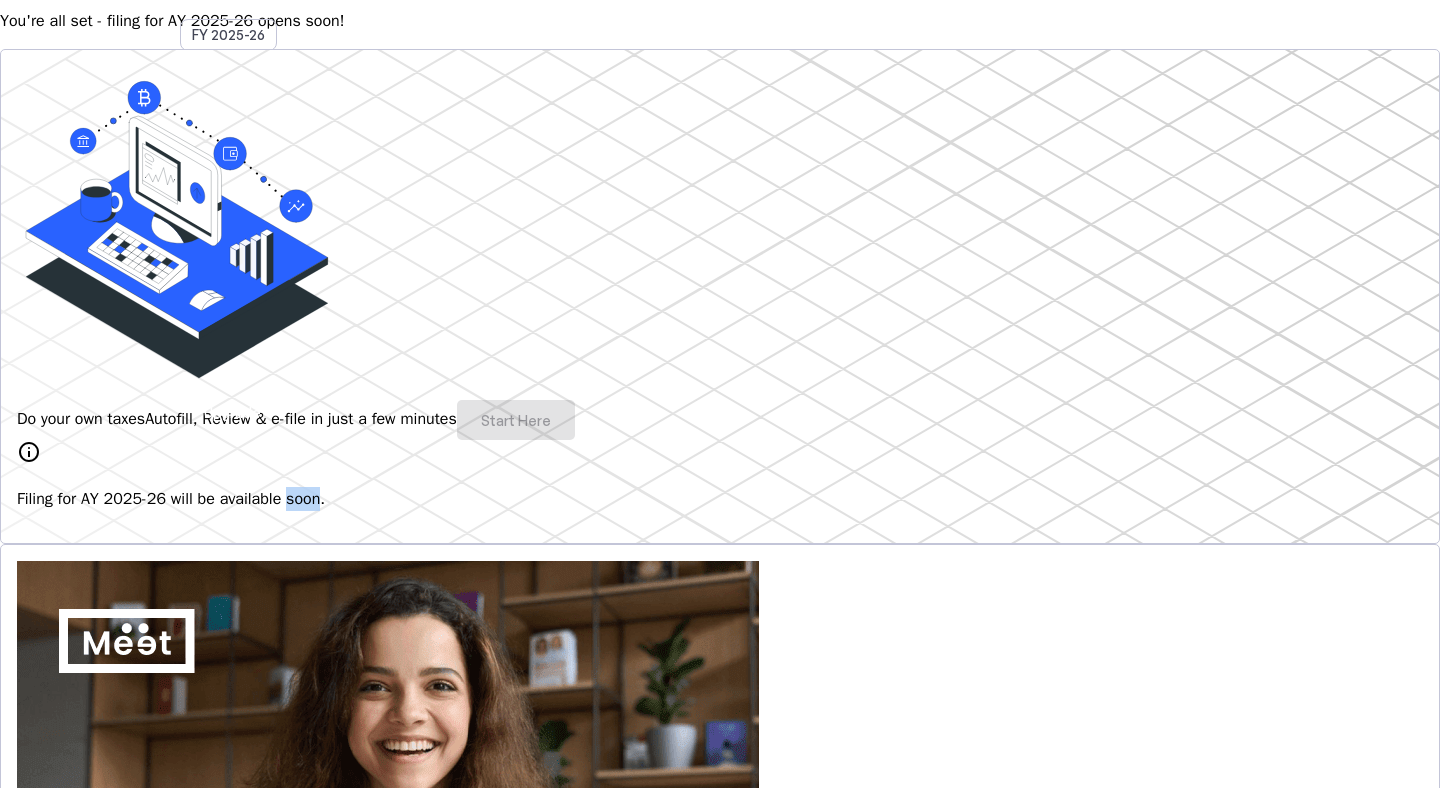 click on "Filing for AY 2025-26 will be available soon." at bounding box center (720, 499) 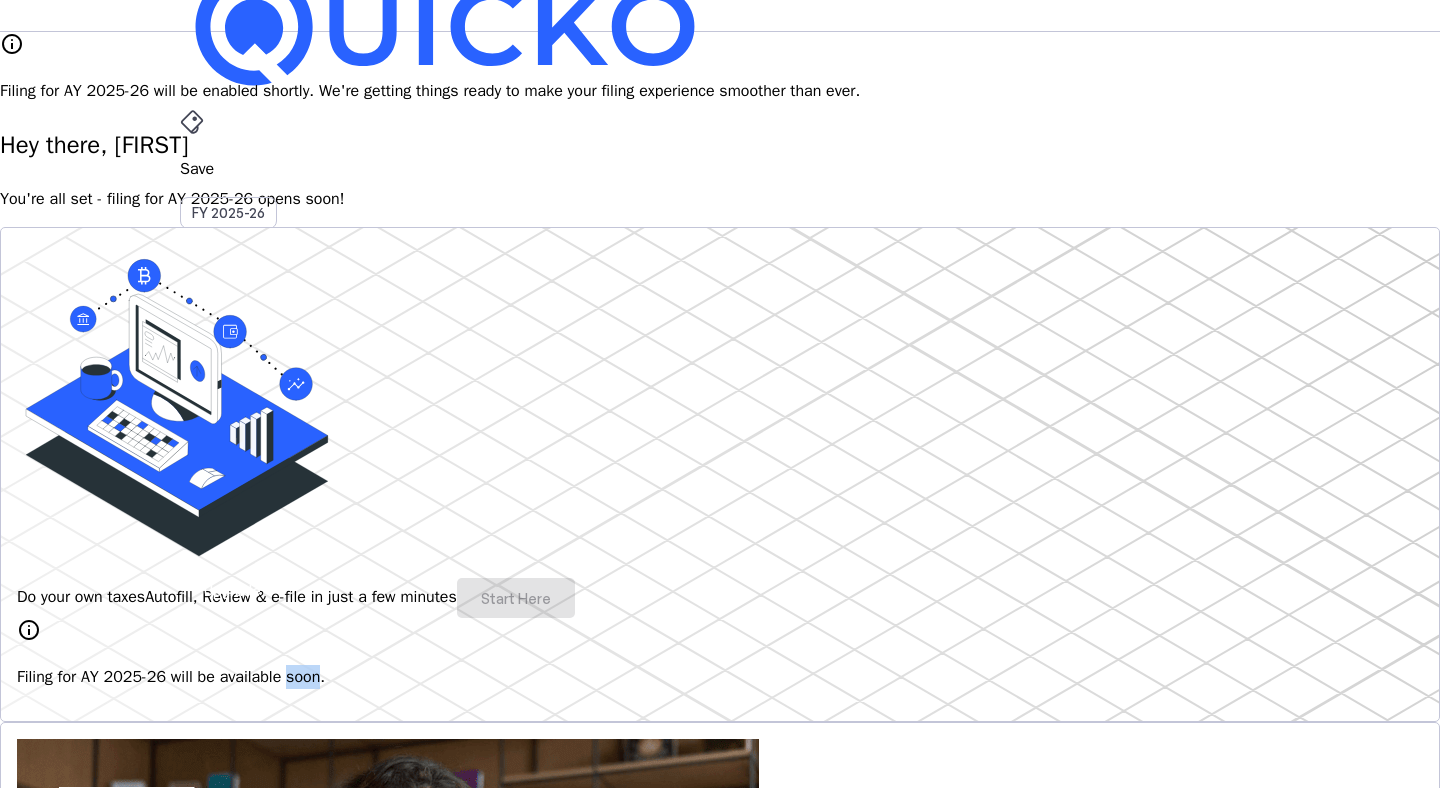 scroll, scrollTop: 5, scrollLeft: 0, axis: vertical 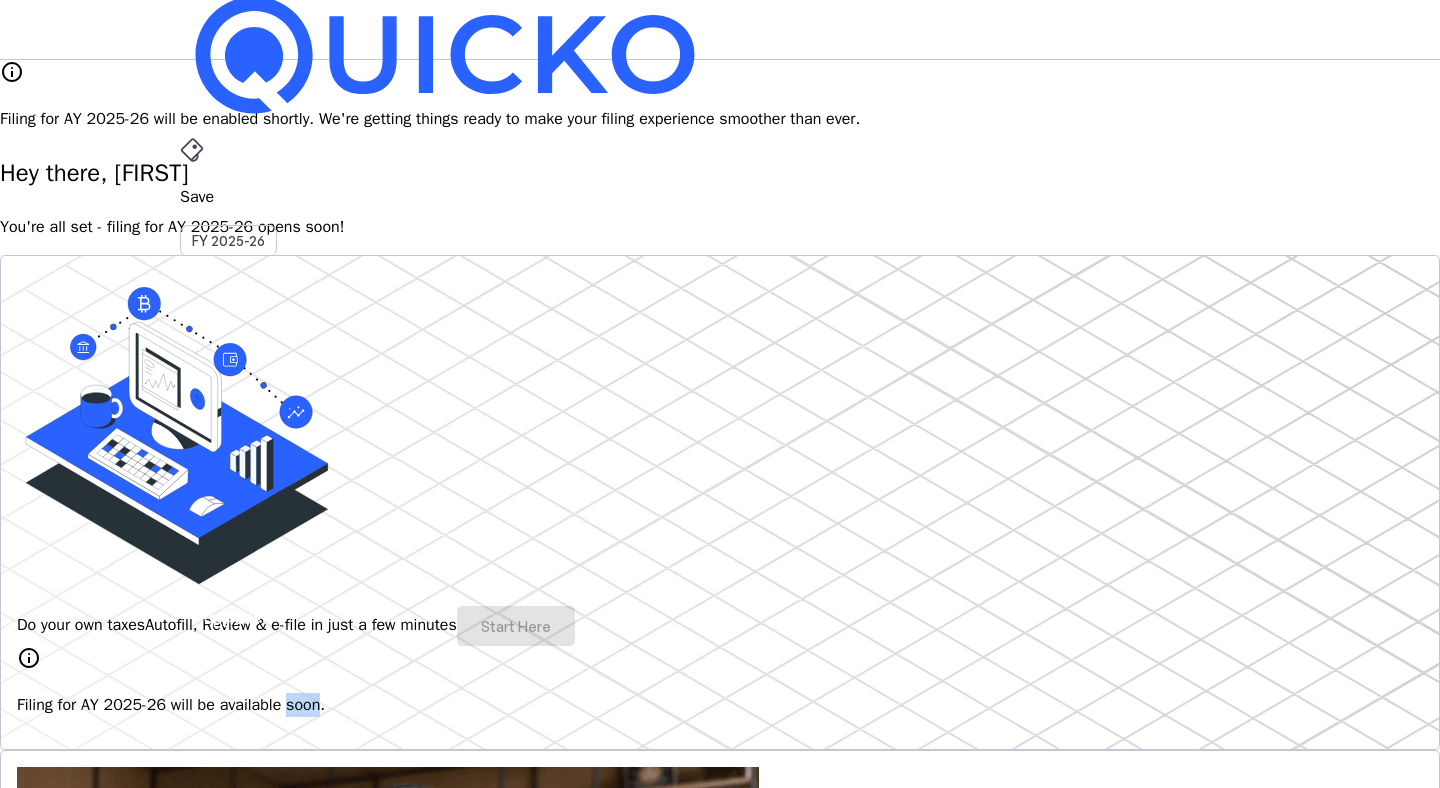 click on "AY 2025-26" at bounding box center (229, 447) 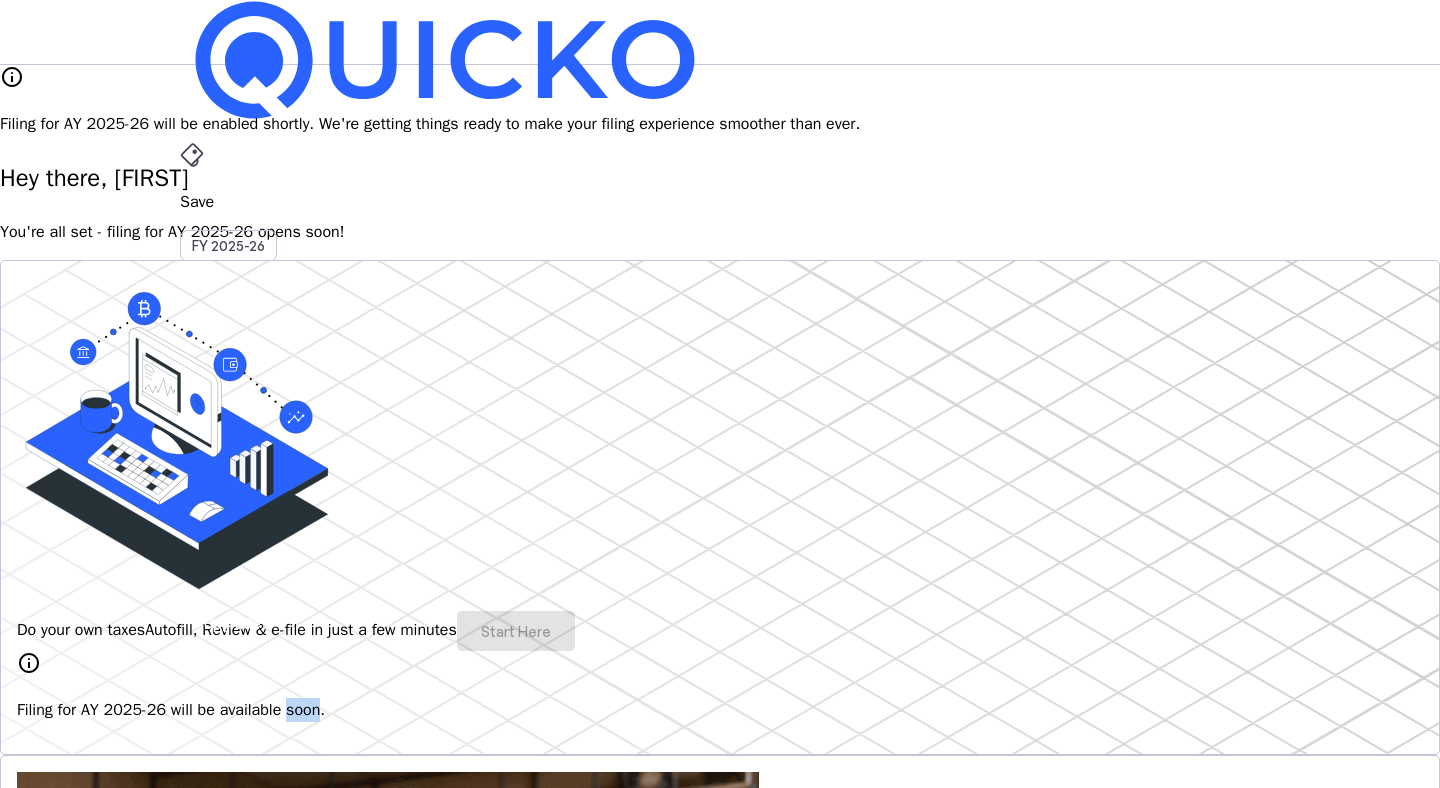 click on "AY 2025-26" at bounding box center [229, 452] 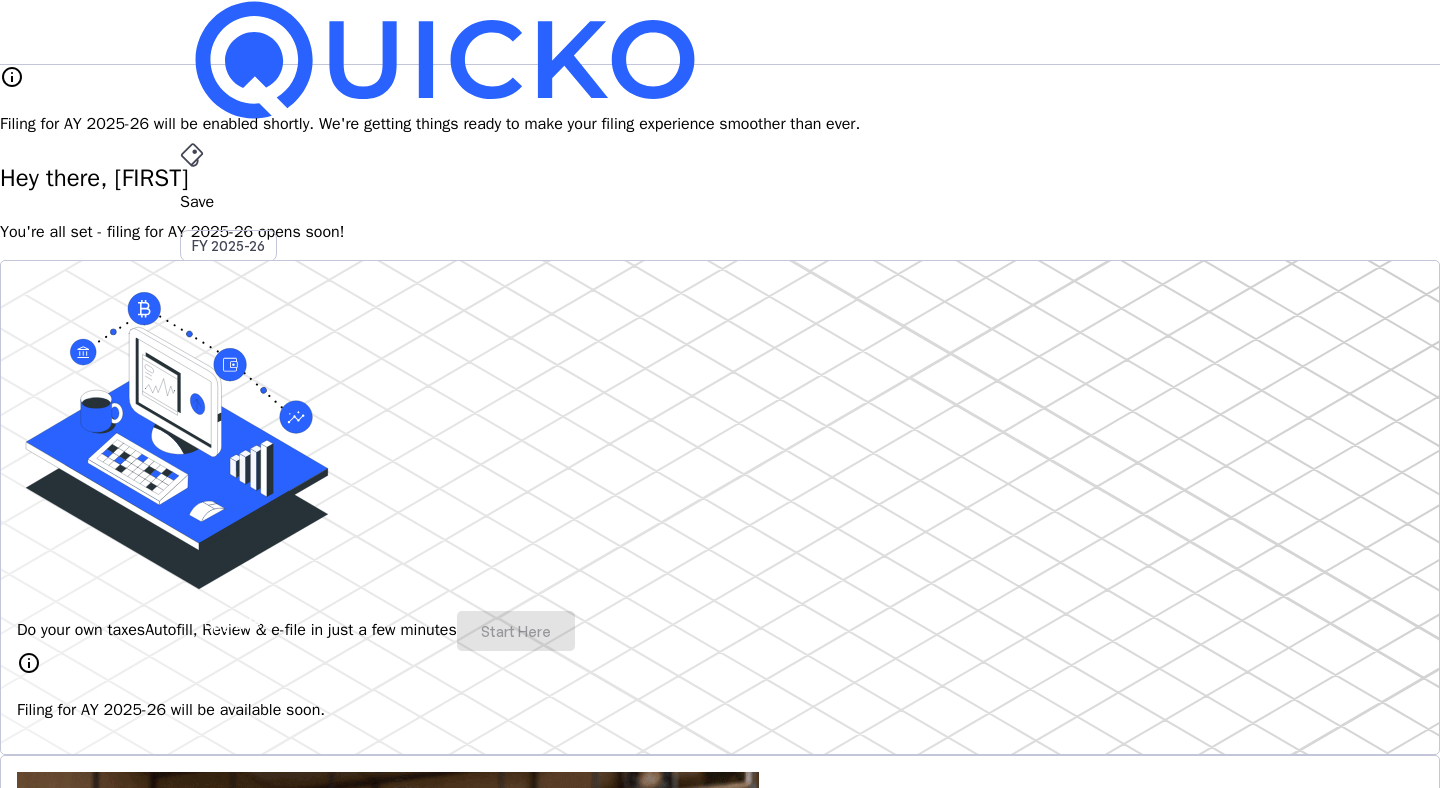 click at bounding box center [720, 3356] 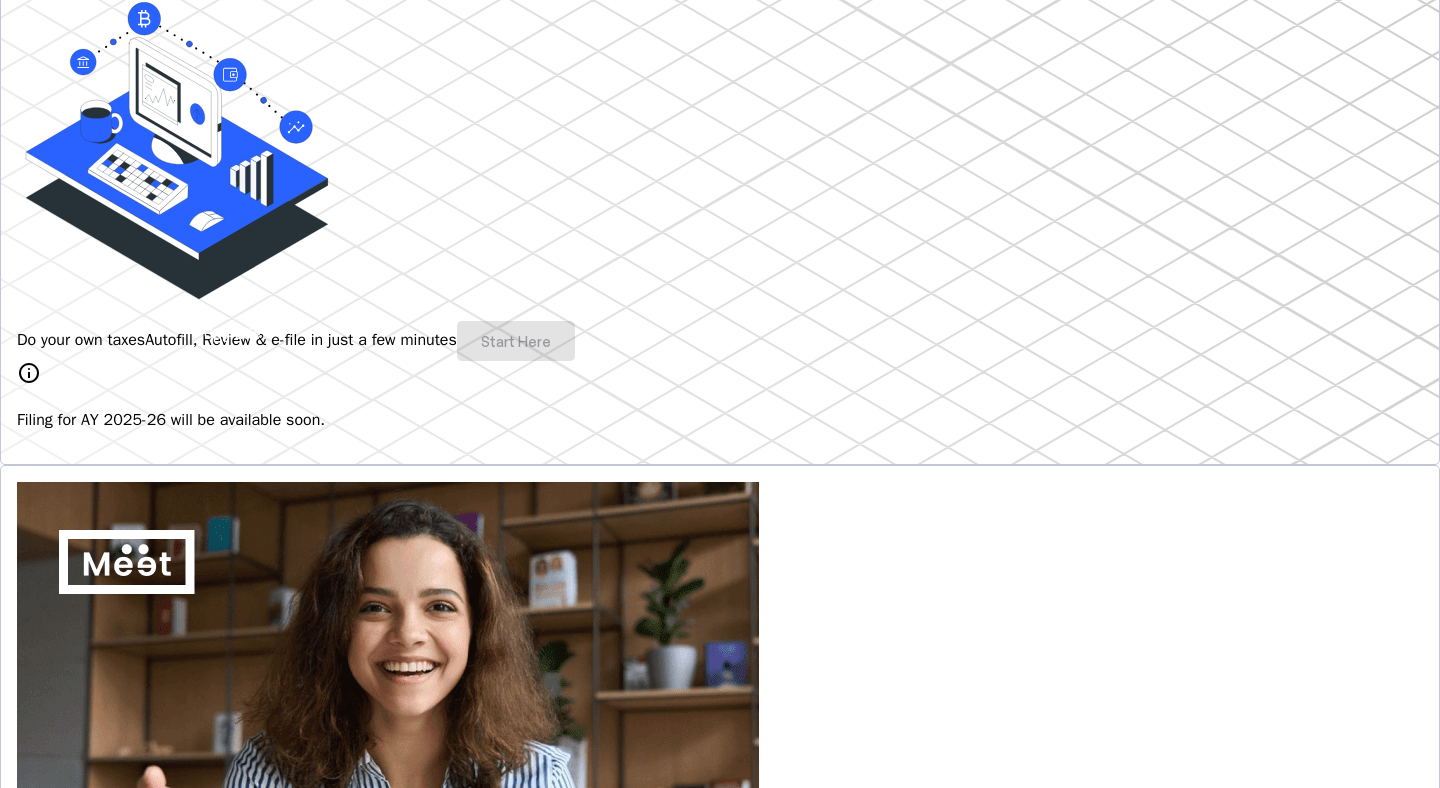 scroll, scrollTop: 323, scrollLeft: 0, axis: vertical 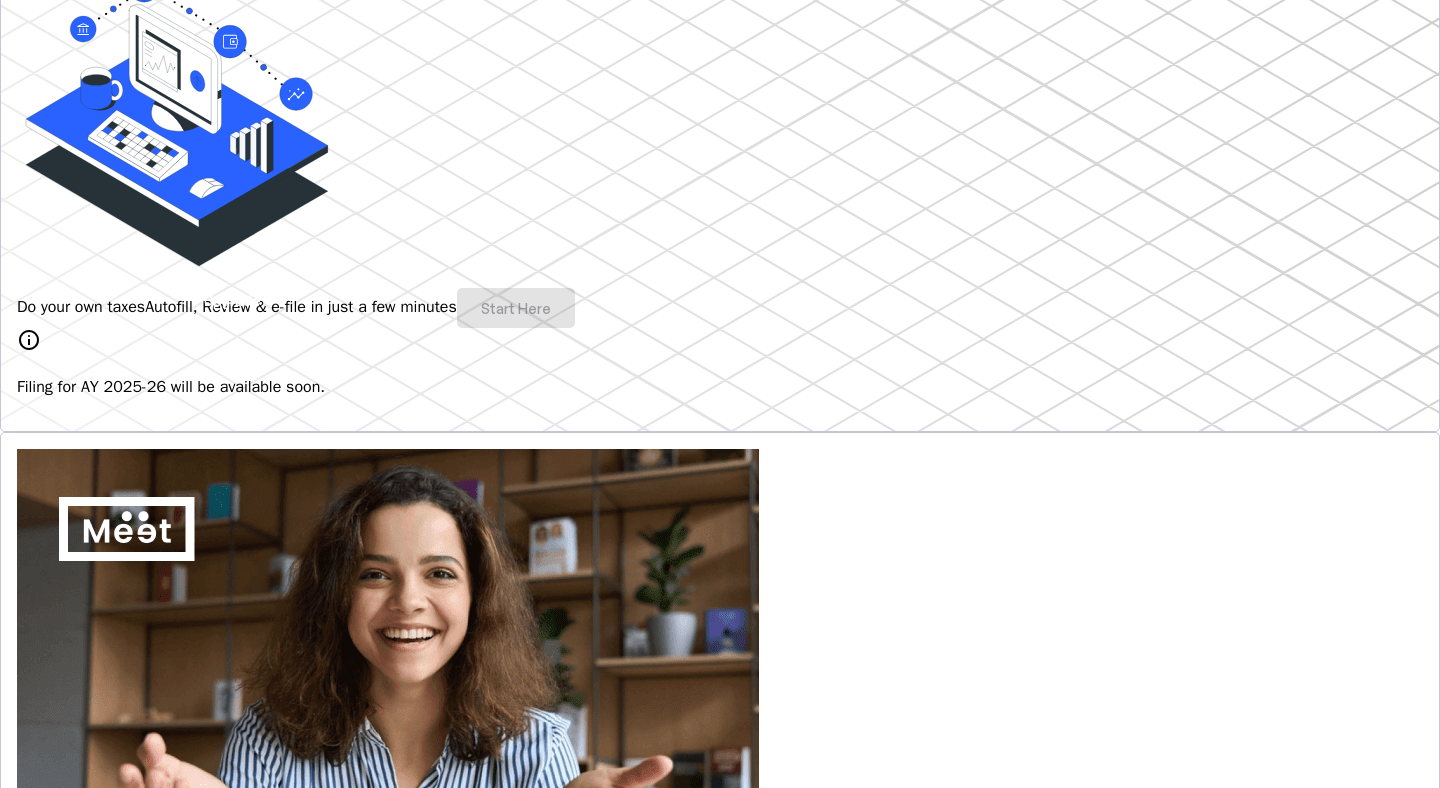 click on "Autofill, Review & e-file in just a few minutes" at bounding box center (301, 307) 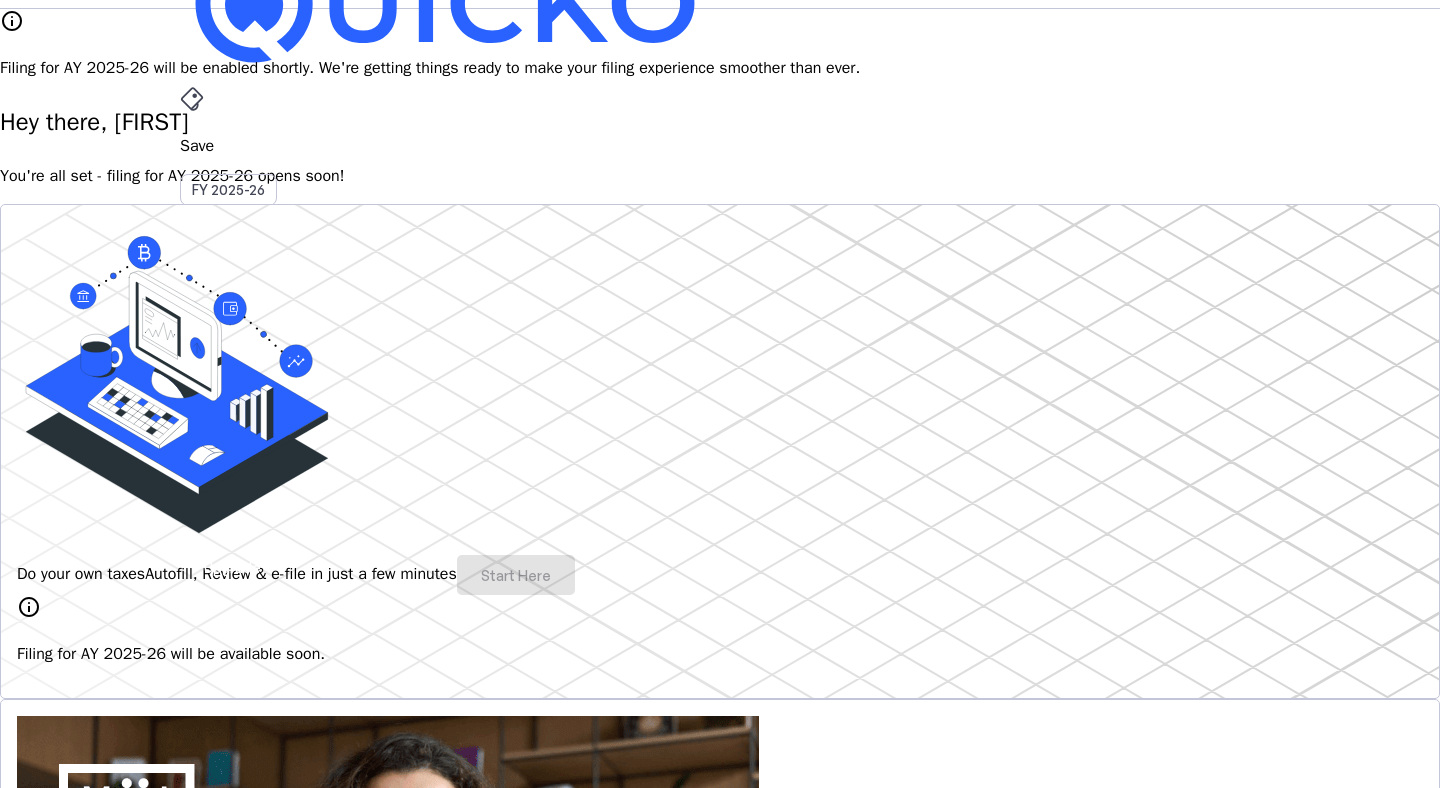 scroll, scrollTop: 52, scrollLeft: 0, axis: vertical 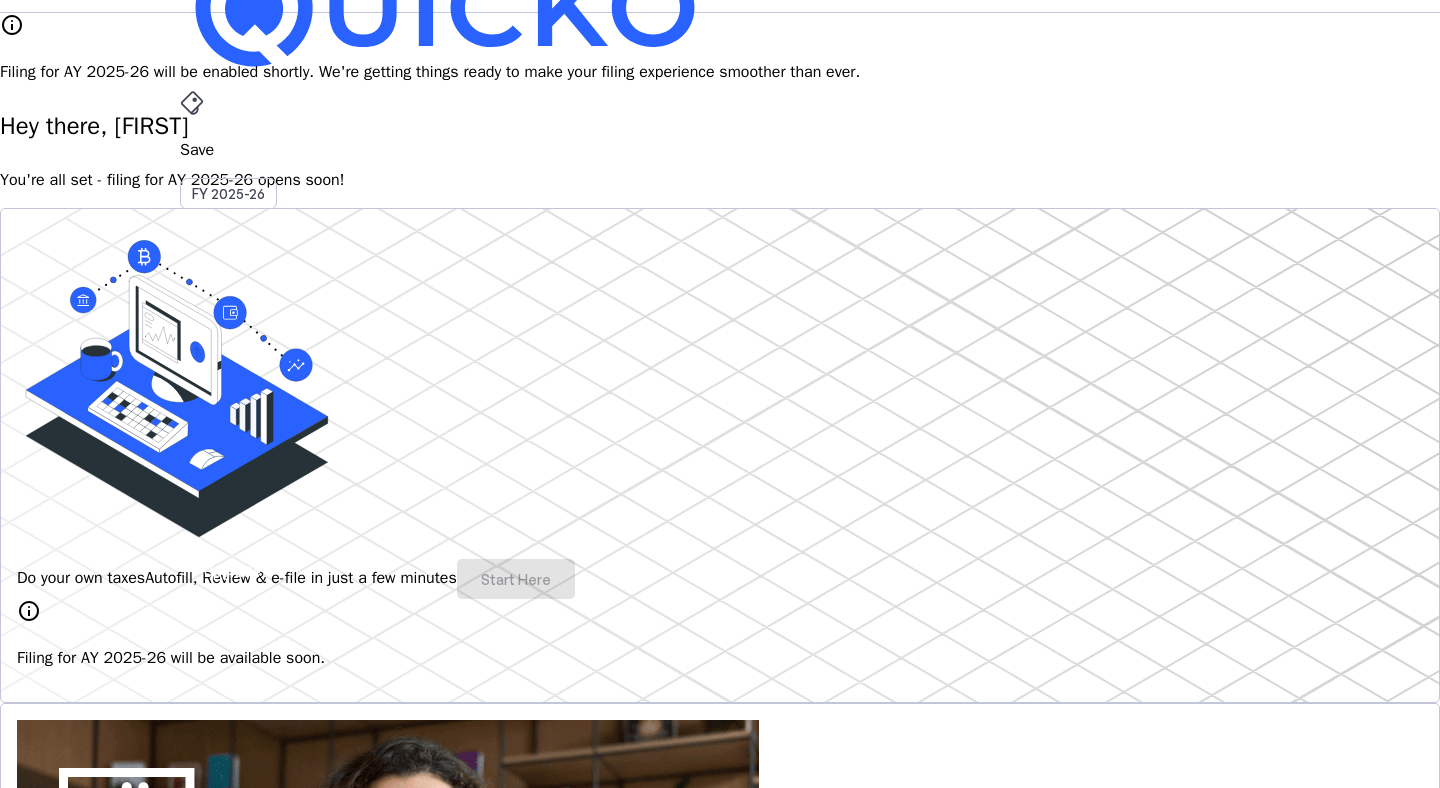 click on "You're all set - filing for AY 2025-26 opens soon!" at bounding box center [720, 180] 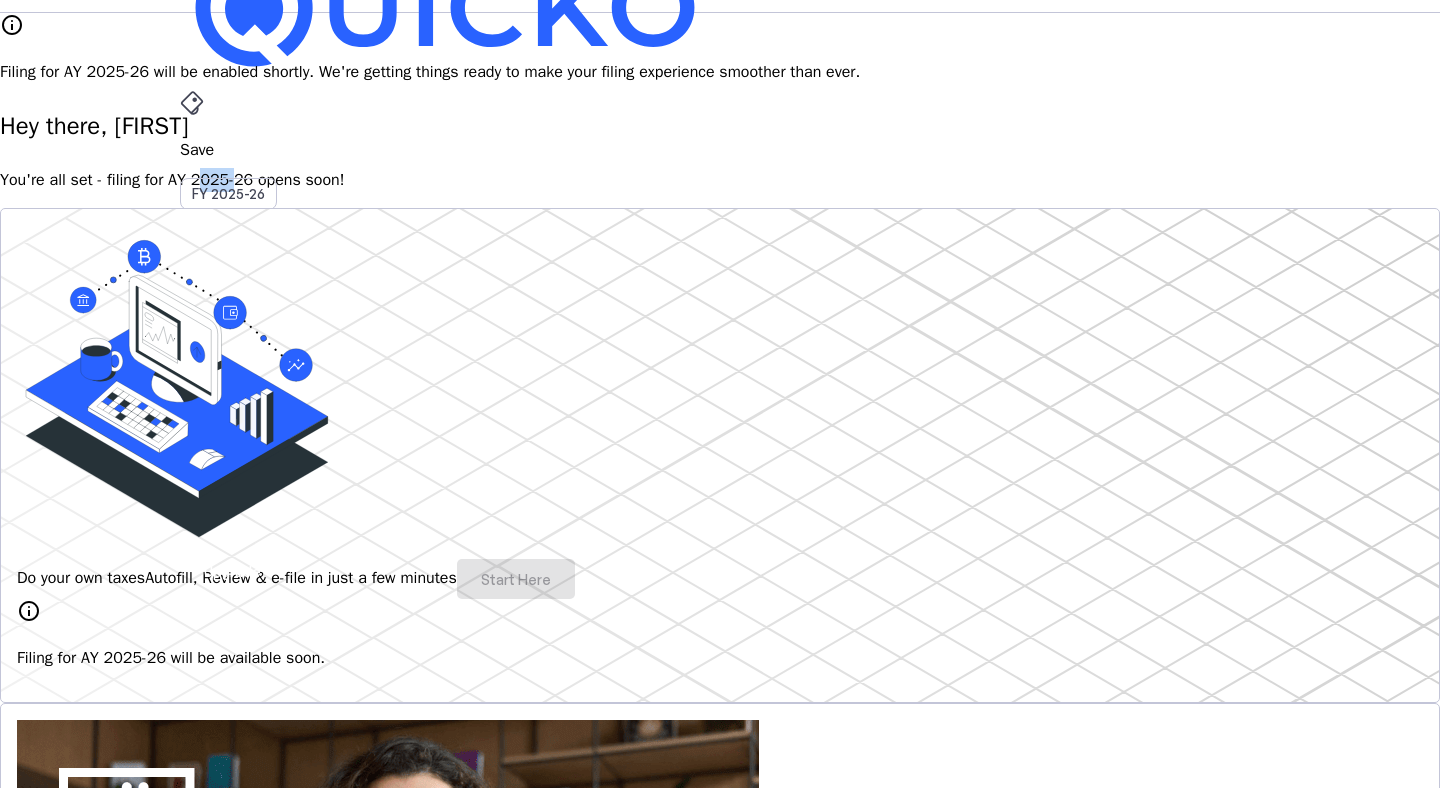 click on "You're all set - filing for AY 2025-26 opens soon!" at bounding box center (720, 180) 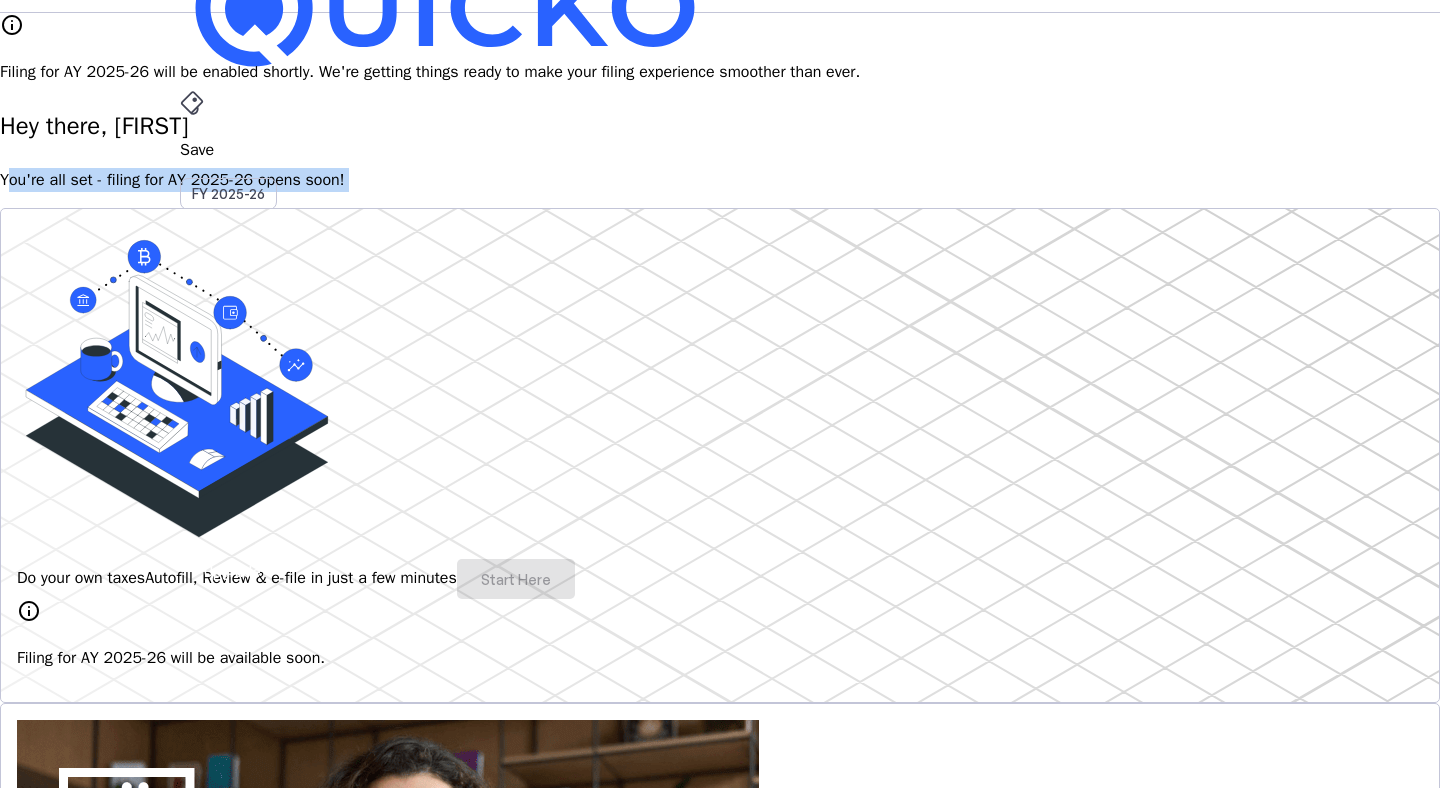click on "You're all set - filing for AY 2025-26 opens soon!" at bounding box center [720, 180] 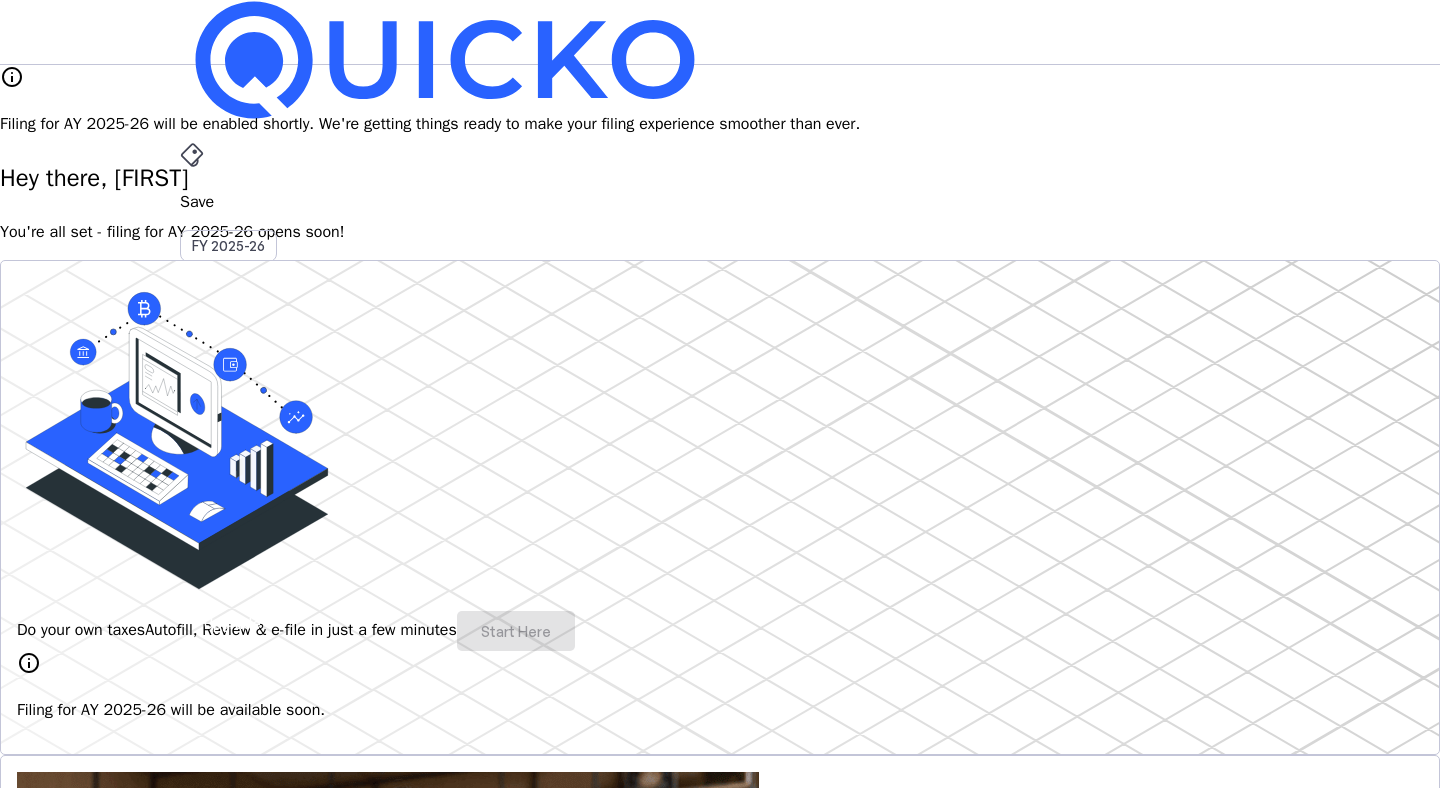 click on "Pay" at bounding box center (720, 202) 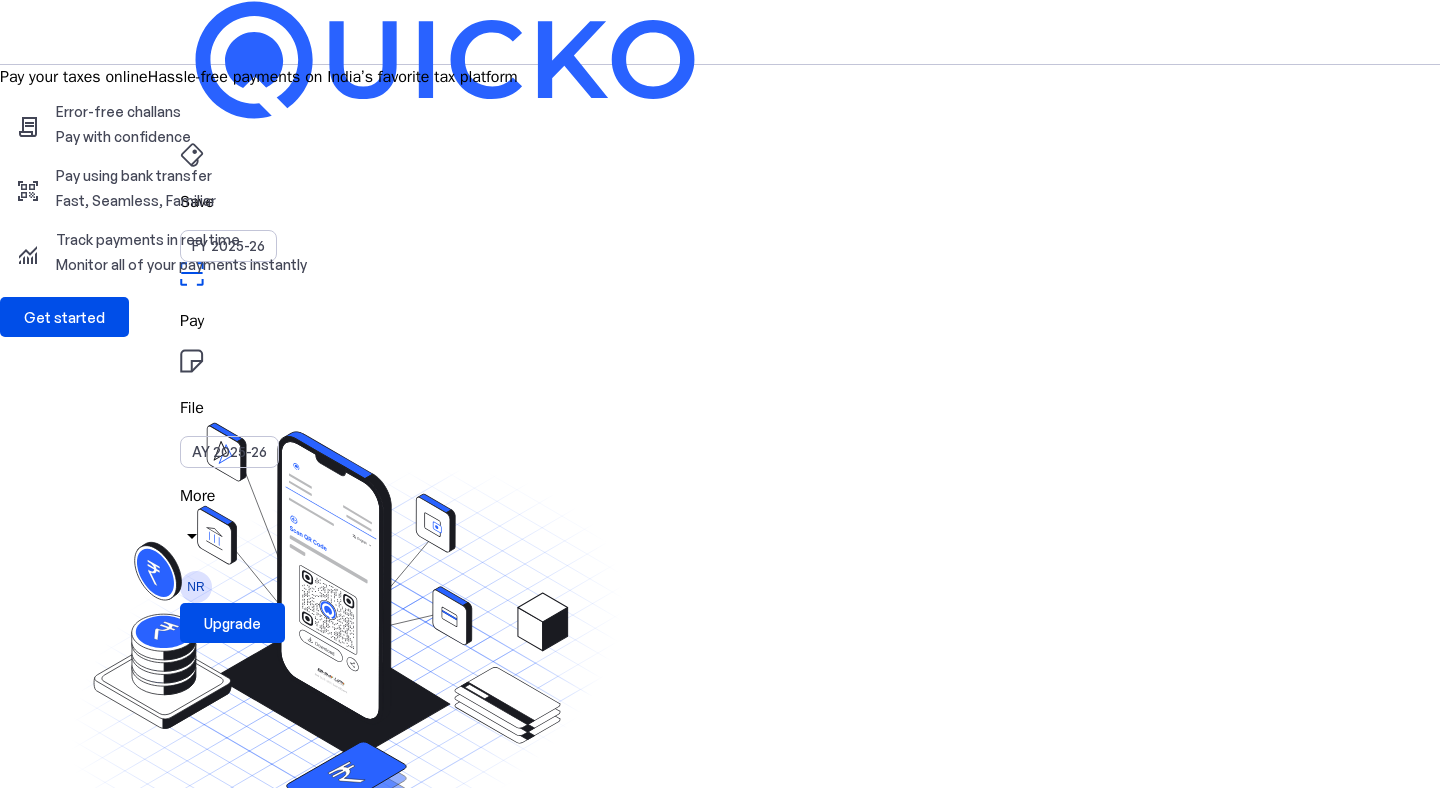 click on "File" at bounding box center [720, 202] 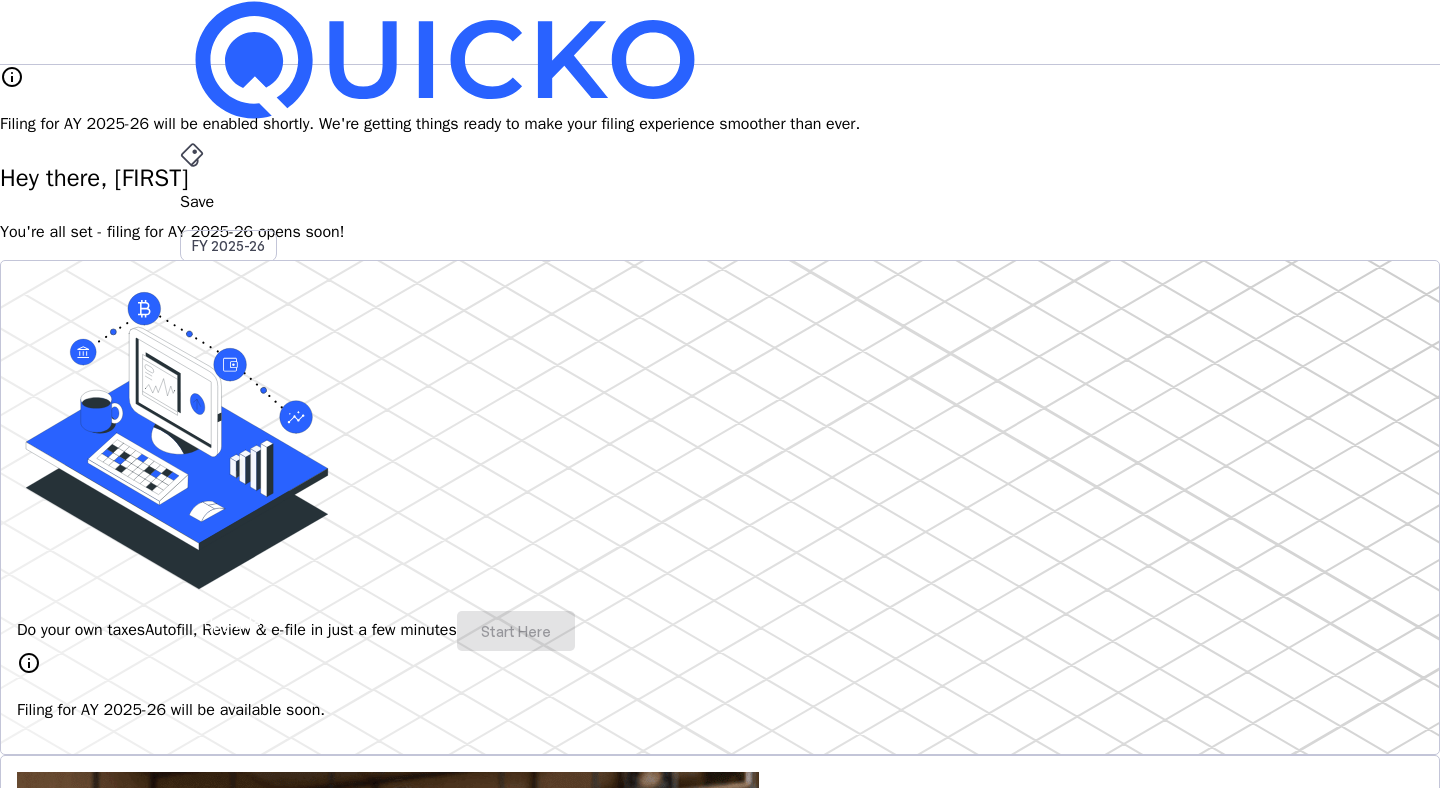 click on "More" at bounding box center (720, 496) 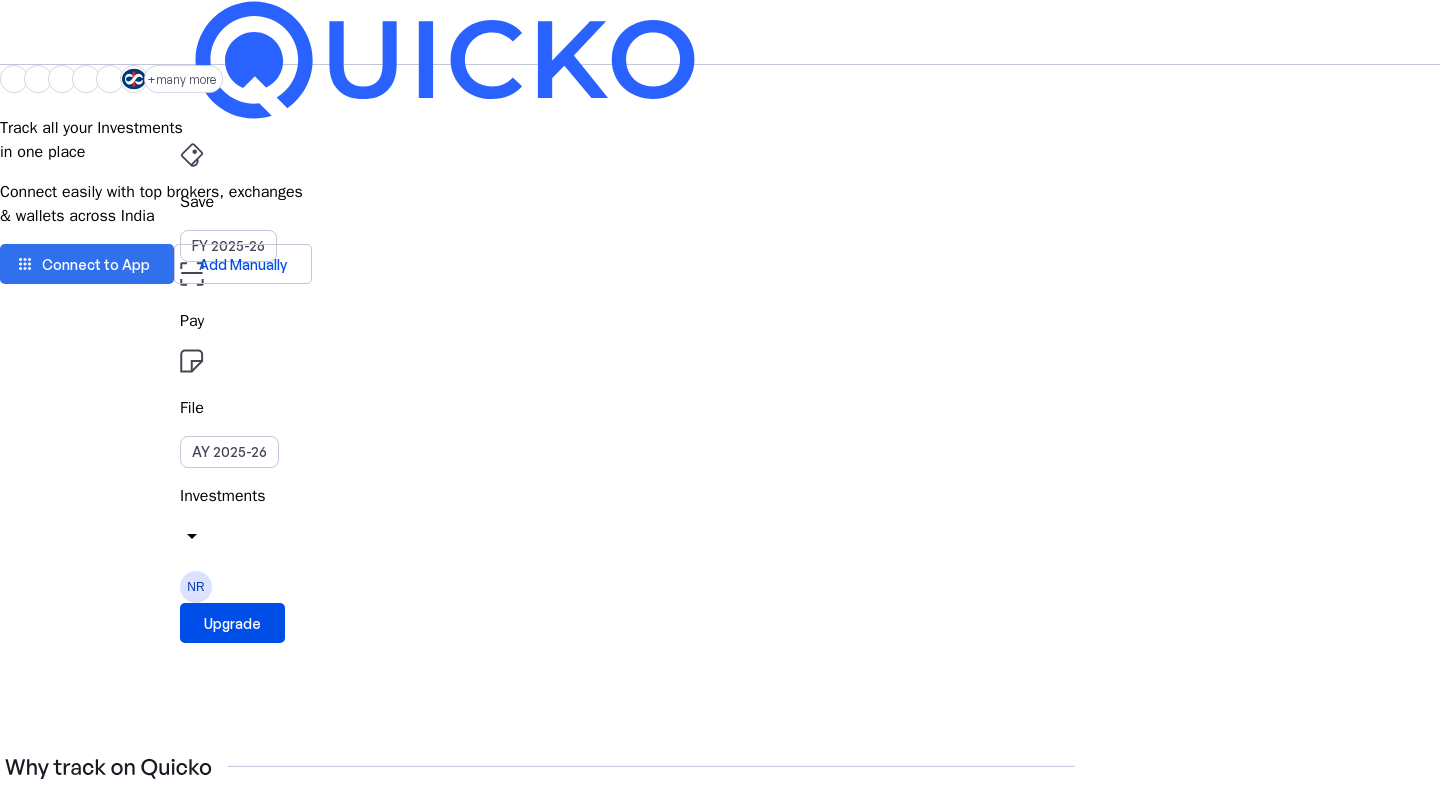click at bounding box center [87, 264] 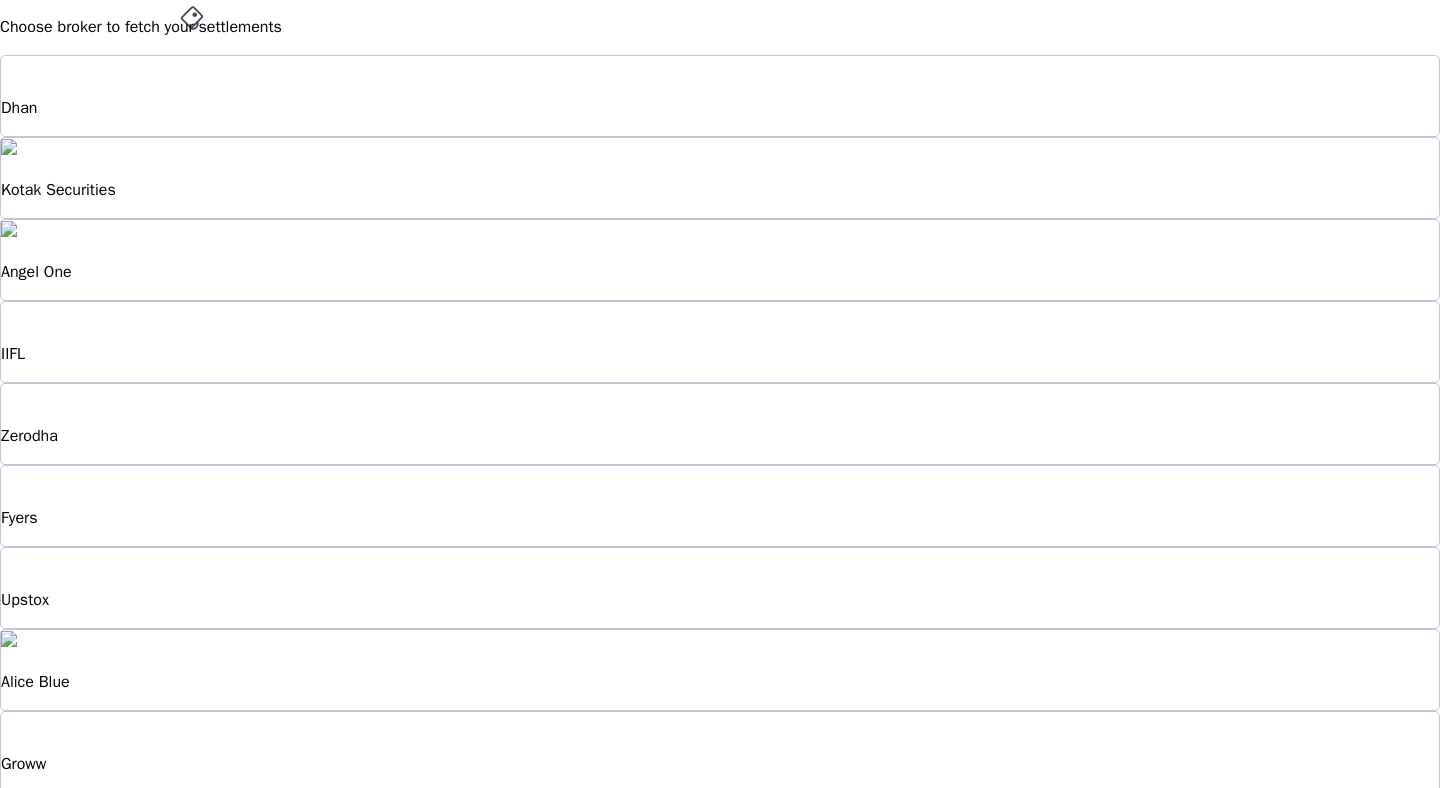 scroll, scrollTop: 122, scrollLeft: 0, axis: vertical 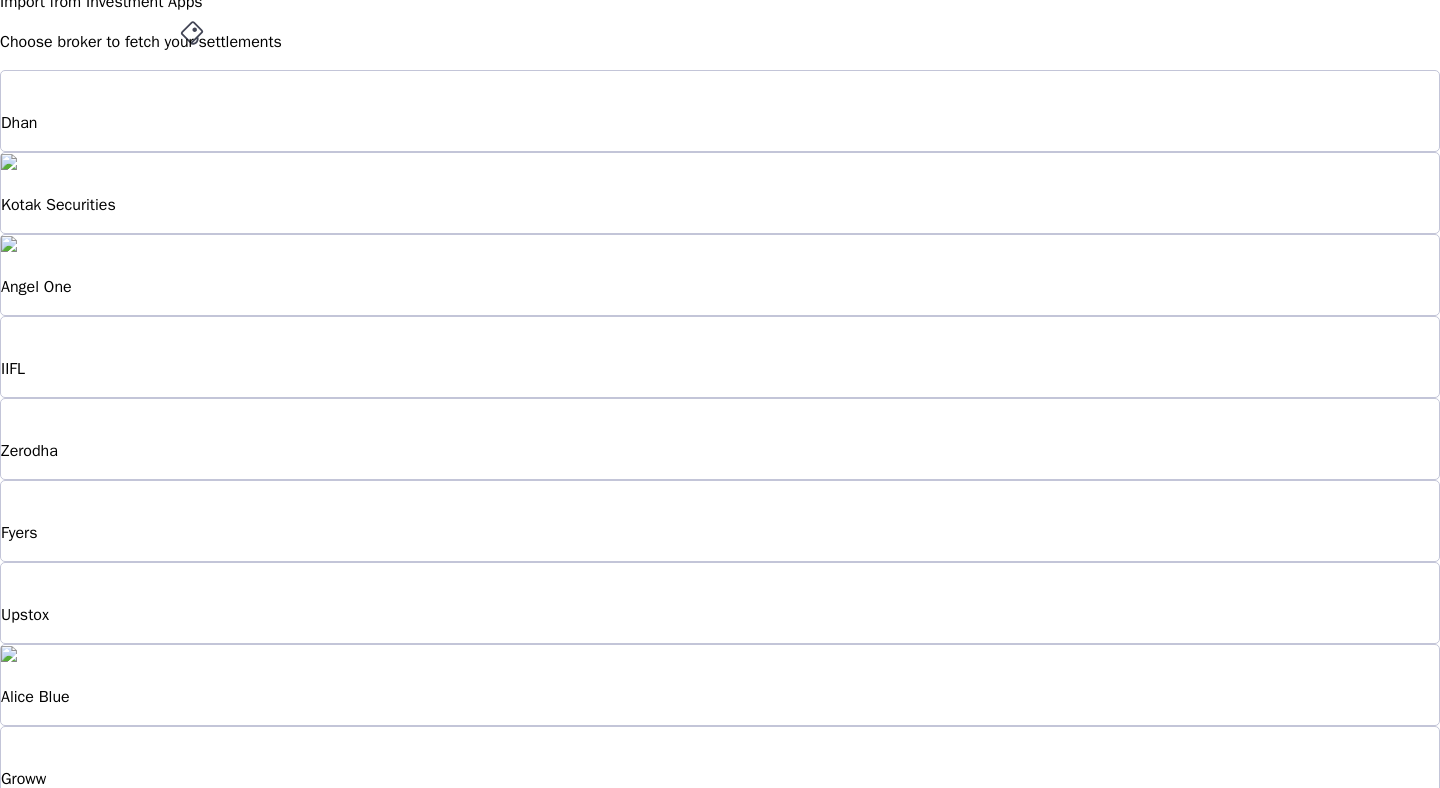click on "Zerodha" at bounding box center (720, 123) 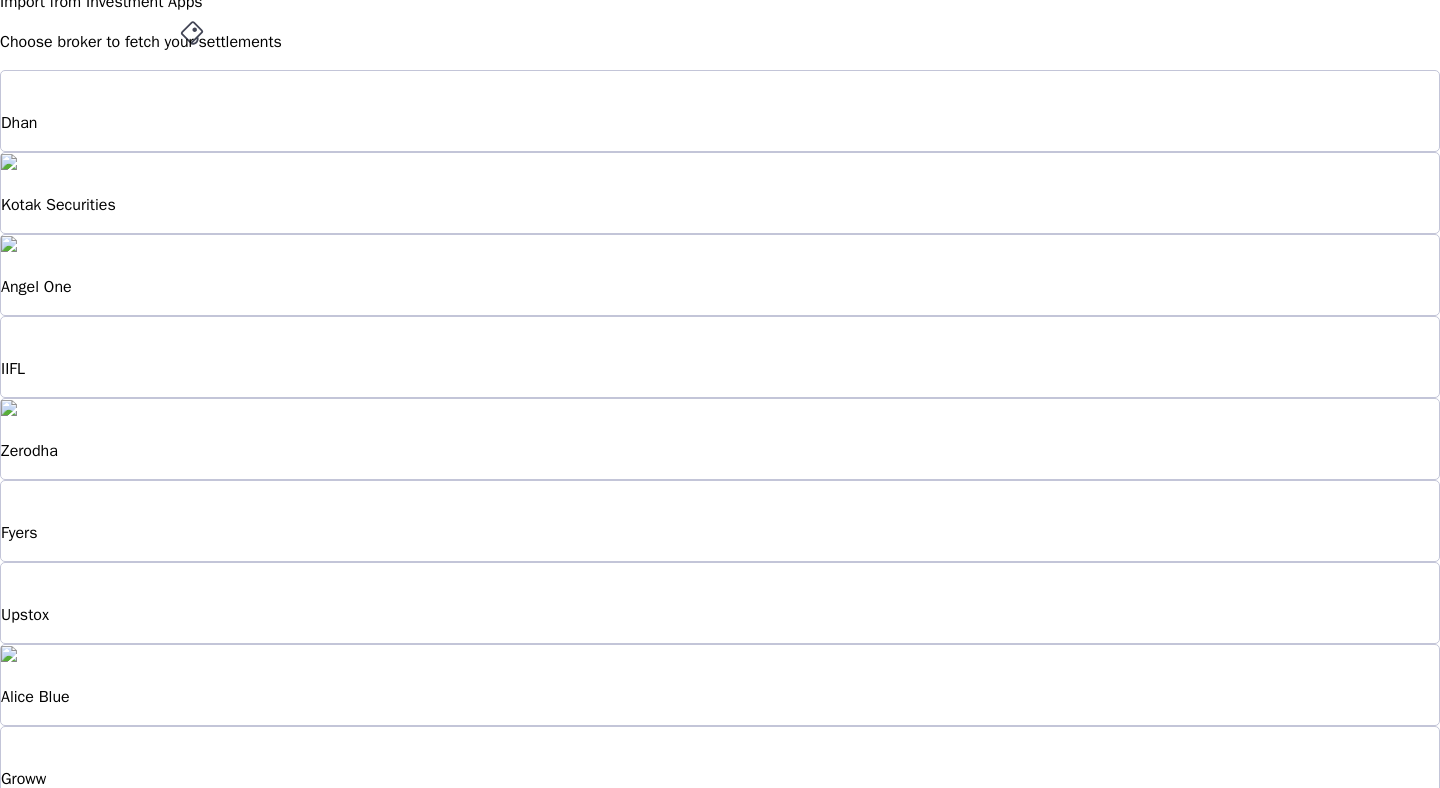 scroll, scrollTop: 0, scrollLeft: 0, axis: both 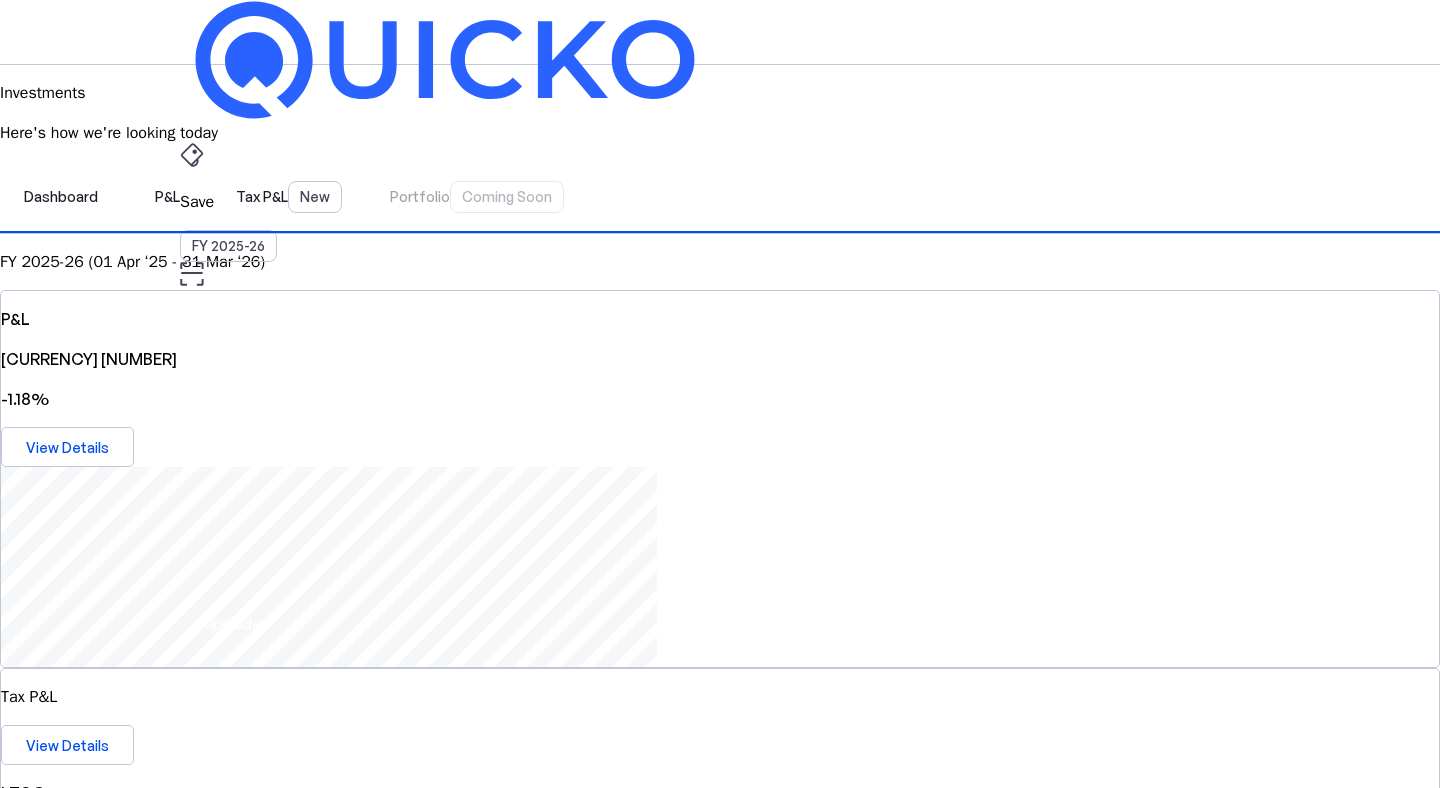 click on "Investments" at bounding box center [720, 496] 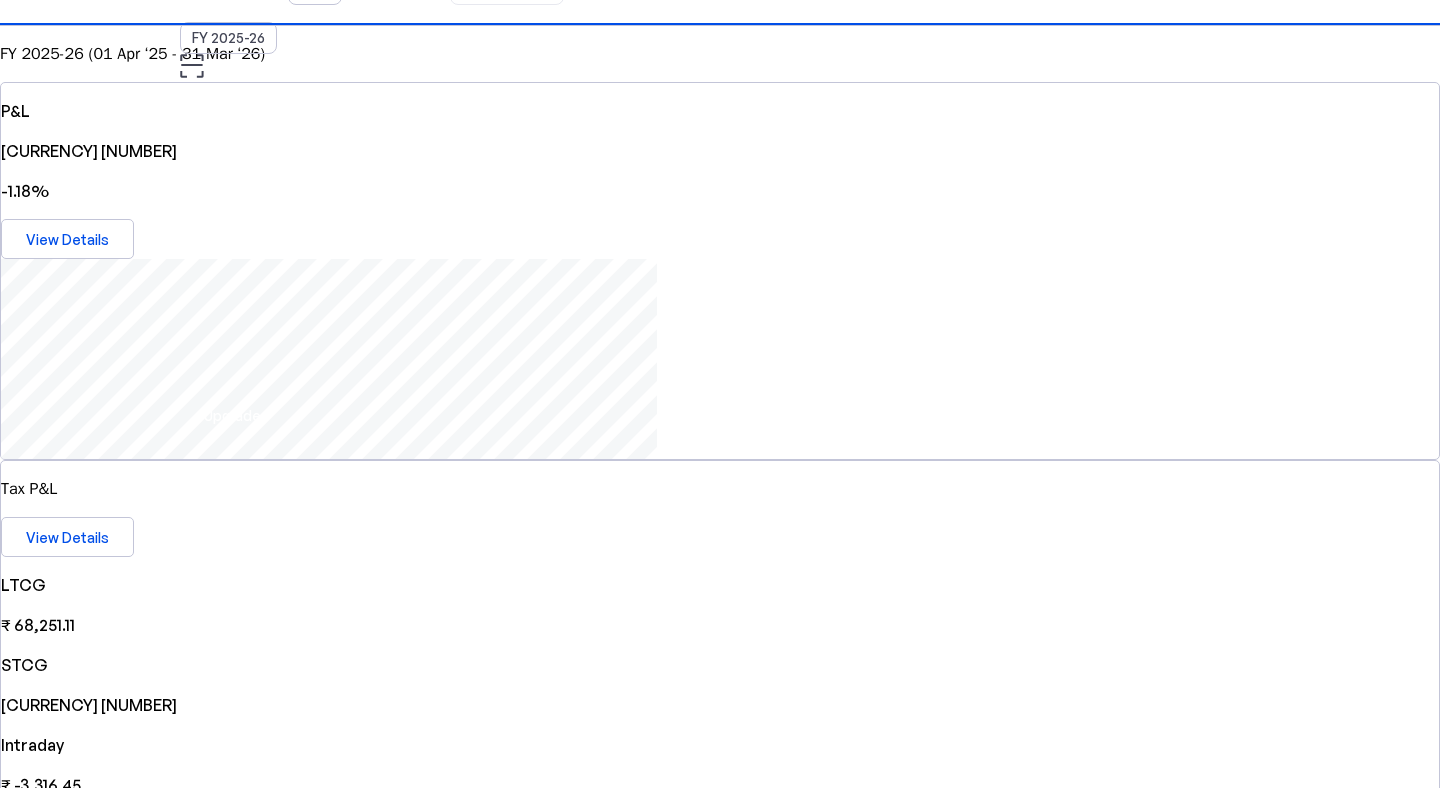 scroll, scrollTop: 153, scrollLeft: 0, axis: vertical 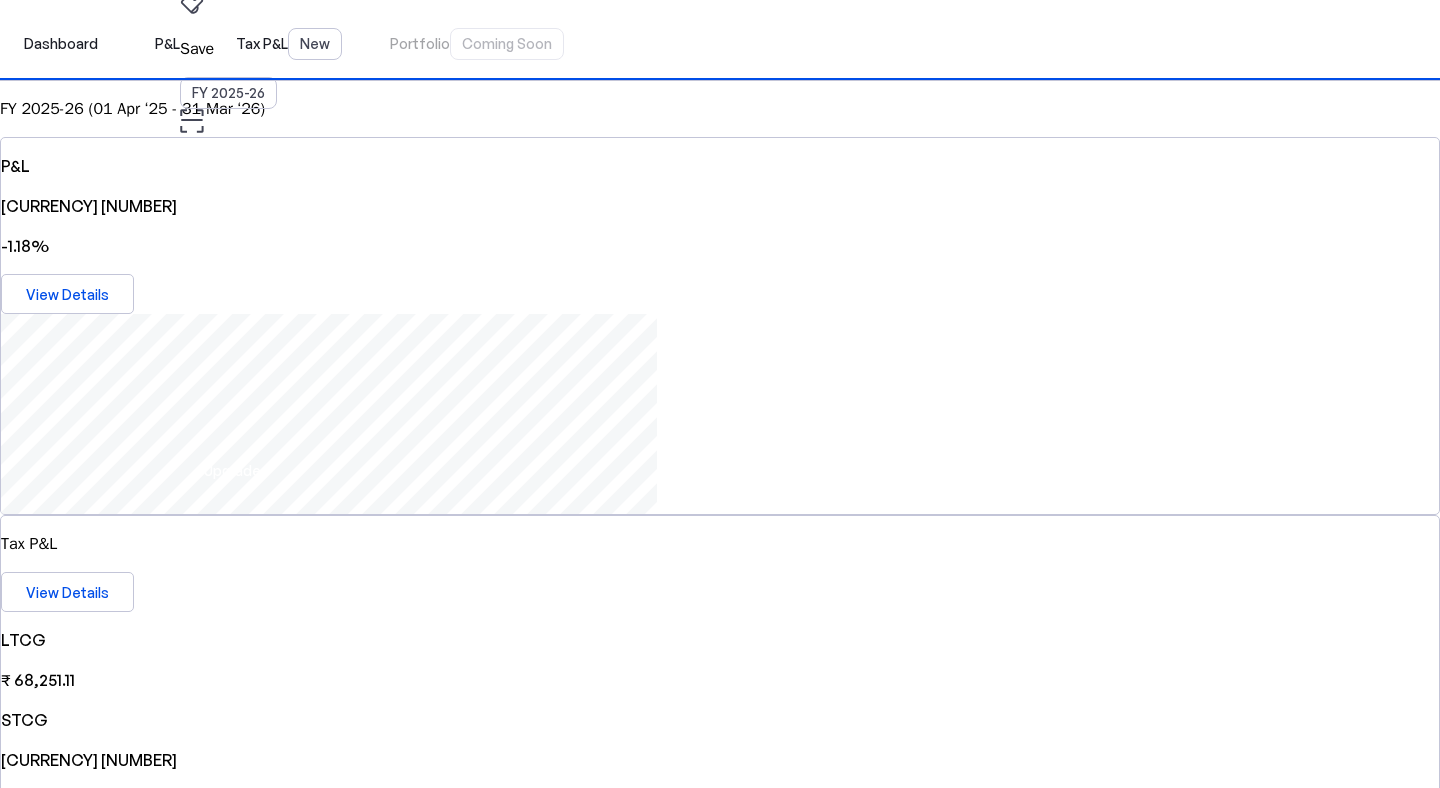 click on "Connect Account" at bounding box center [729, 2367] 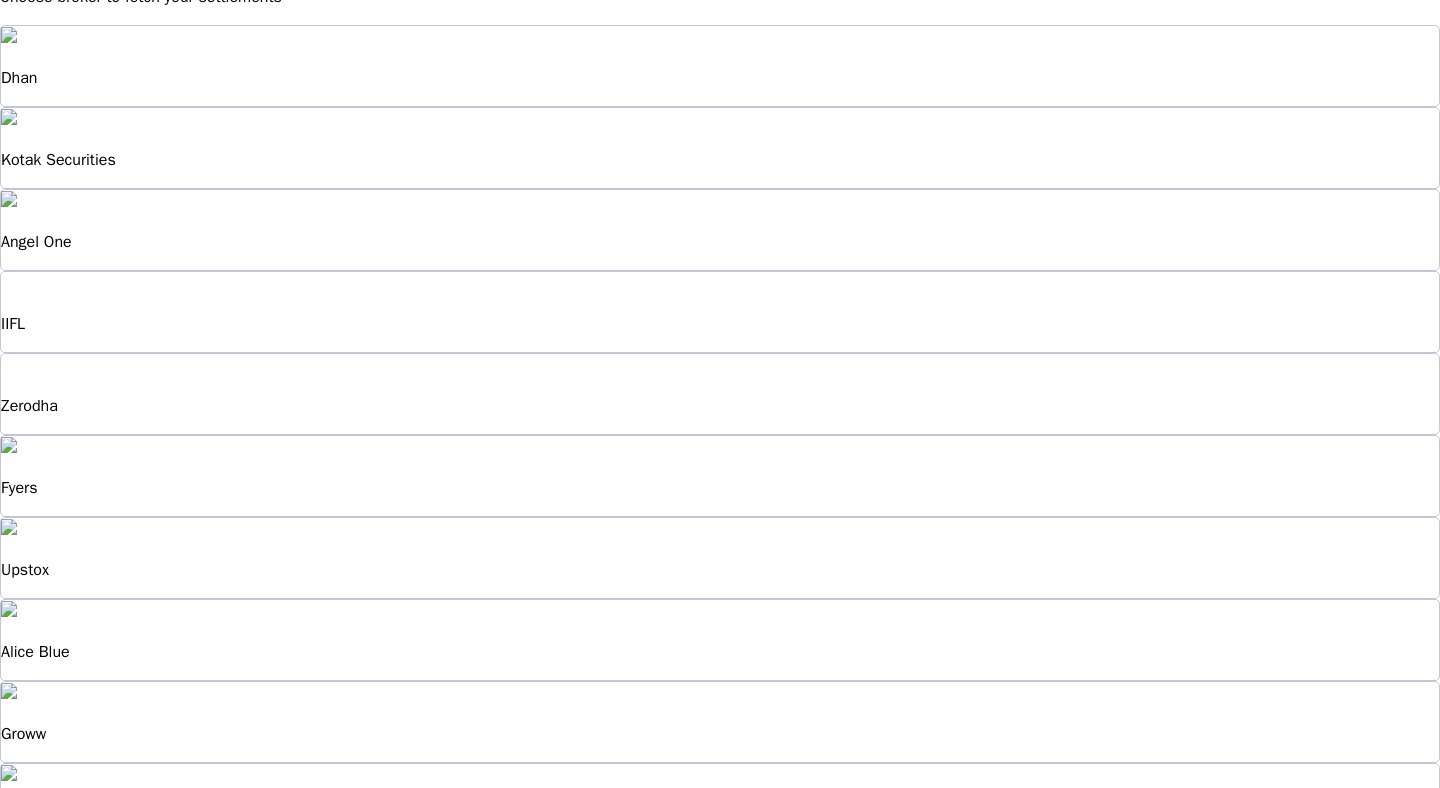 scroll, scrollTop: 205, scrollLeft: 0, axis: vertical 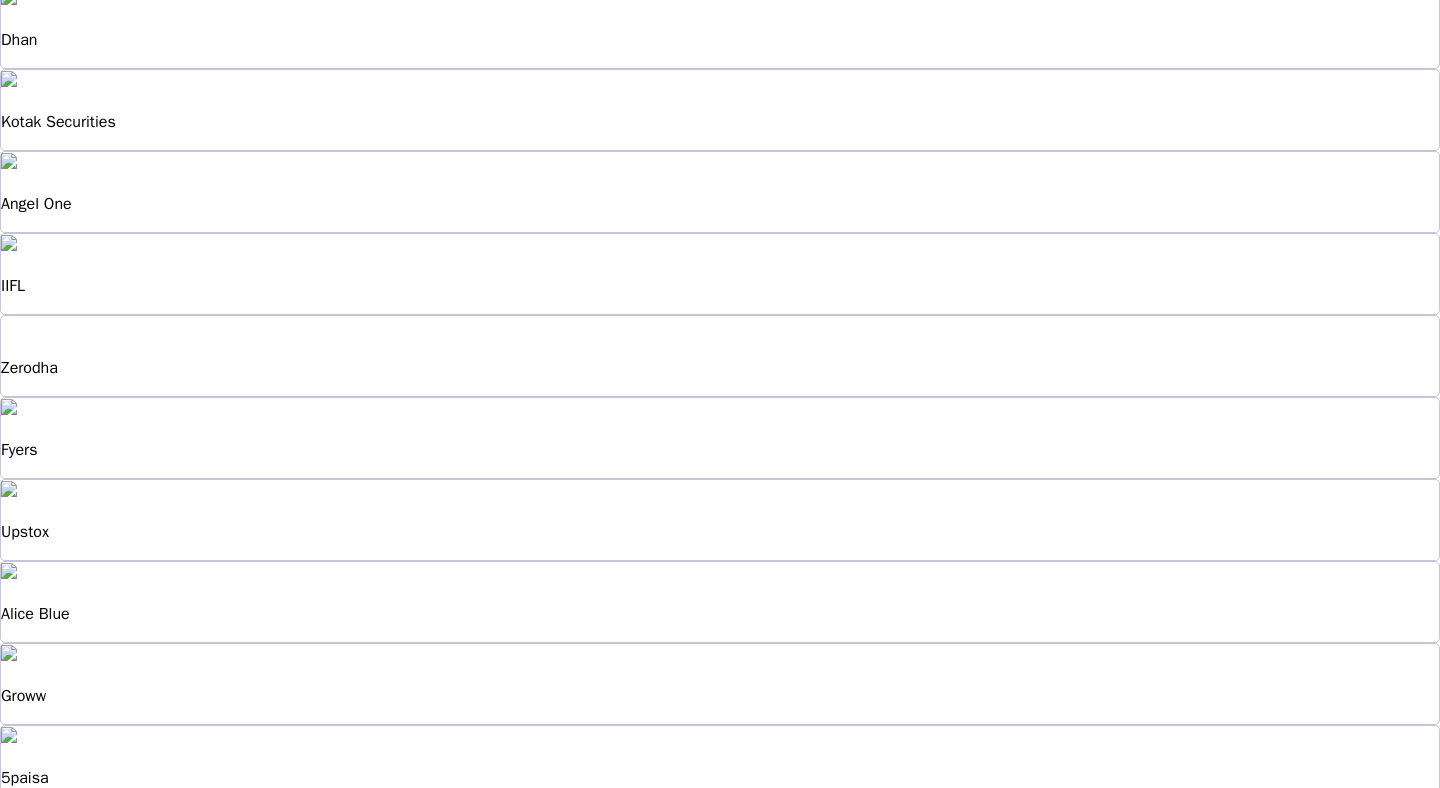 click on "Lemonn" at bounding box center (102, 1027) 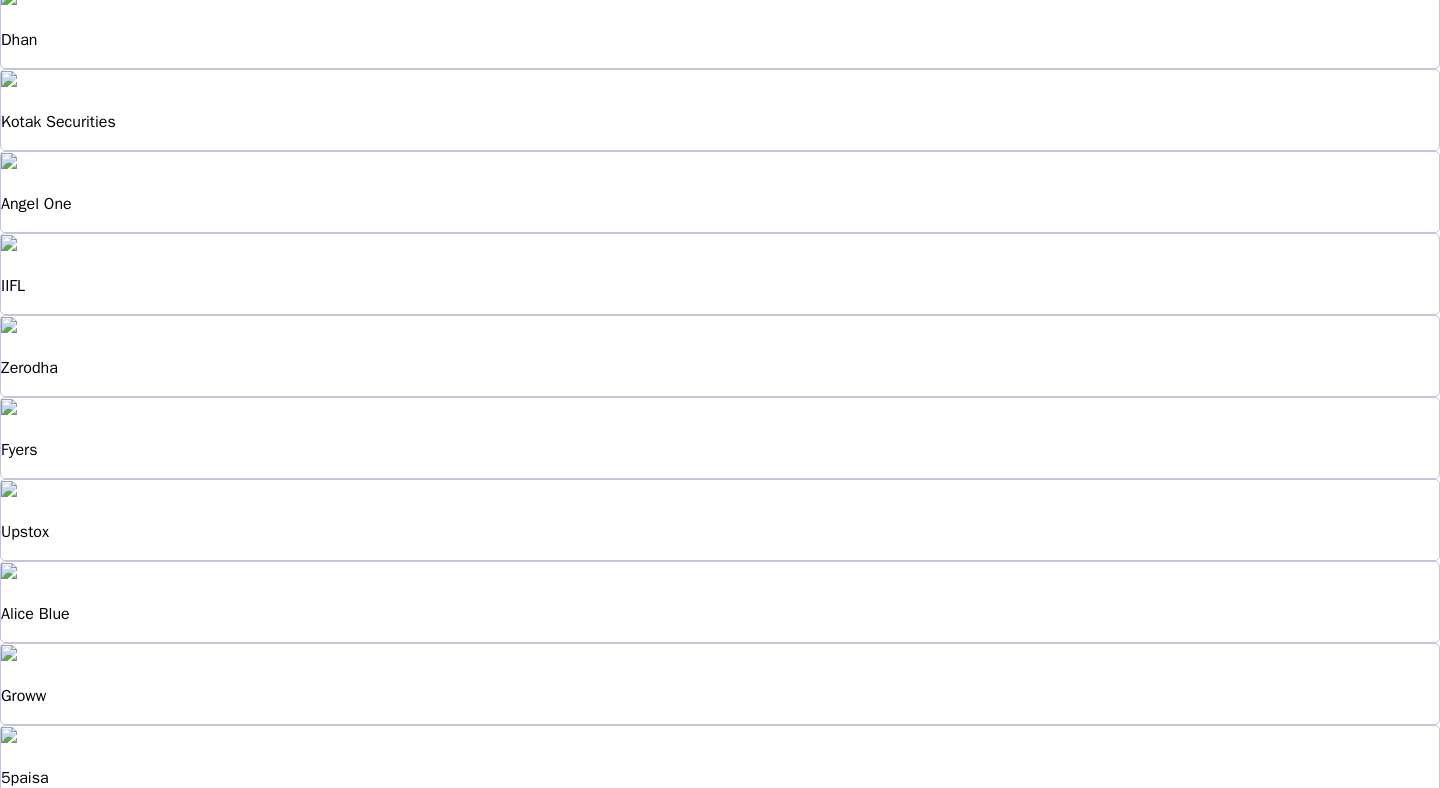 scroll, scrollTop: 173, scrollLeft: 0, axis: vertical 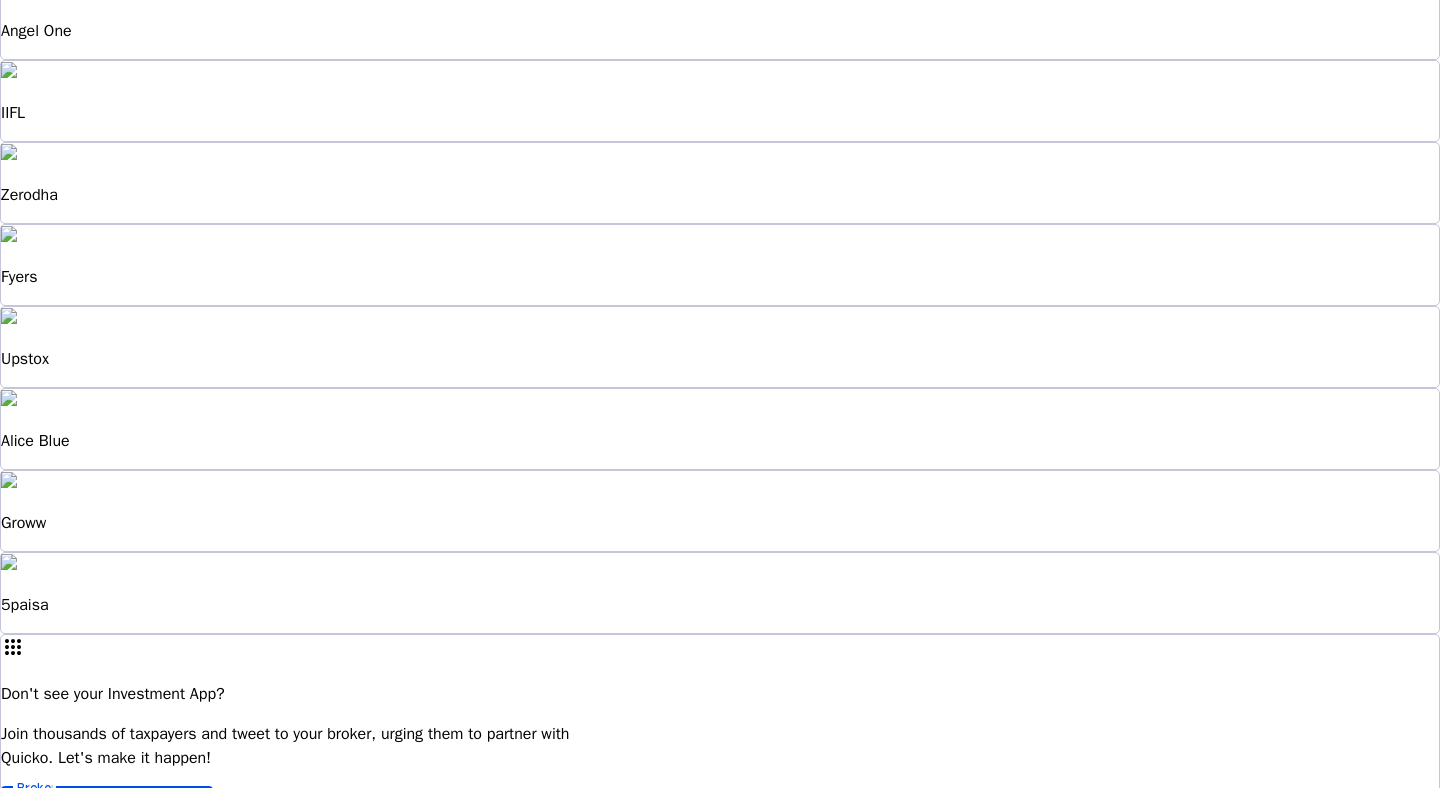 click at bounding box center (720, 1235) 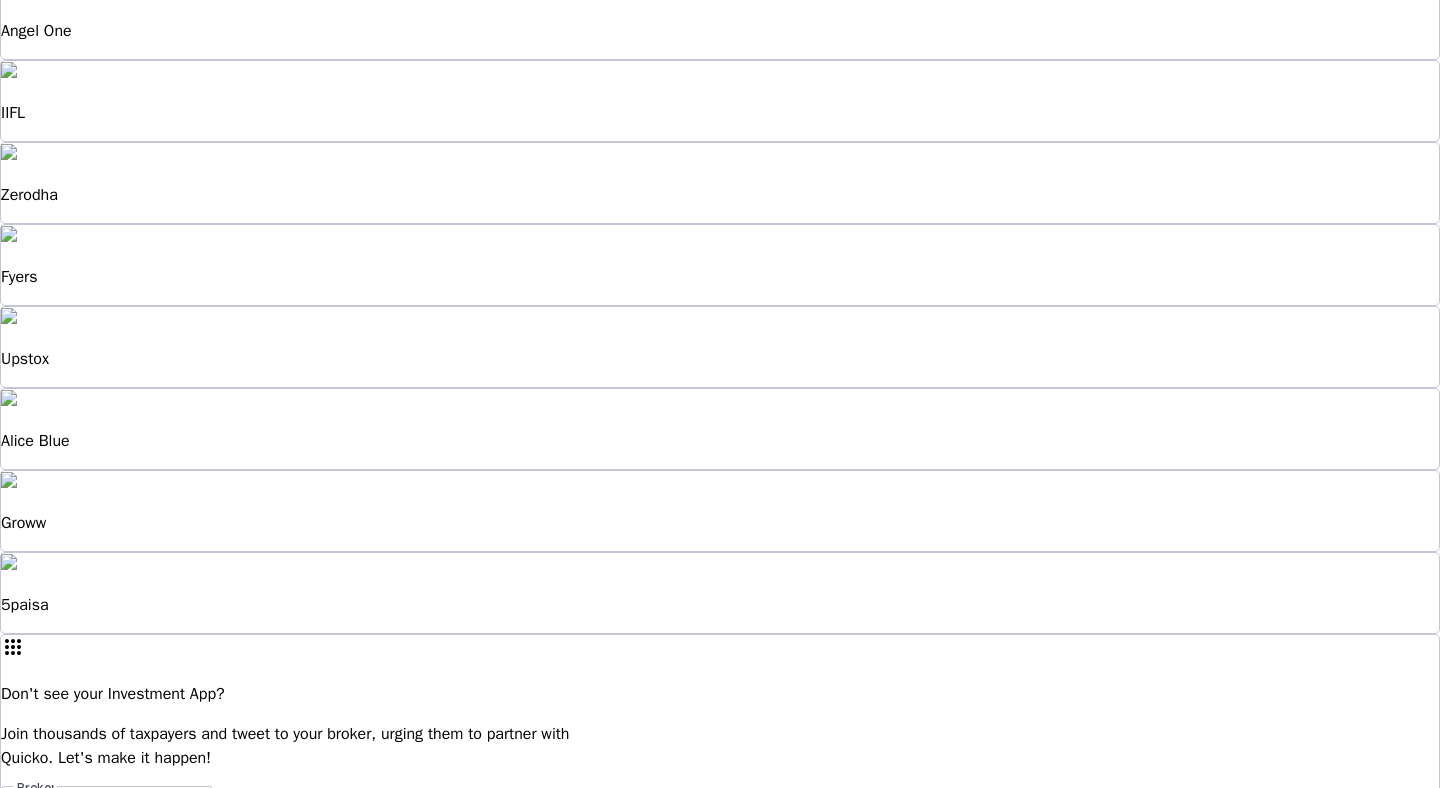 click on "chevron_right" at bounding box center [13, 1039] 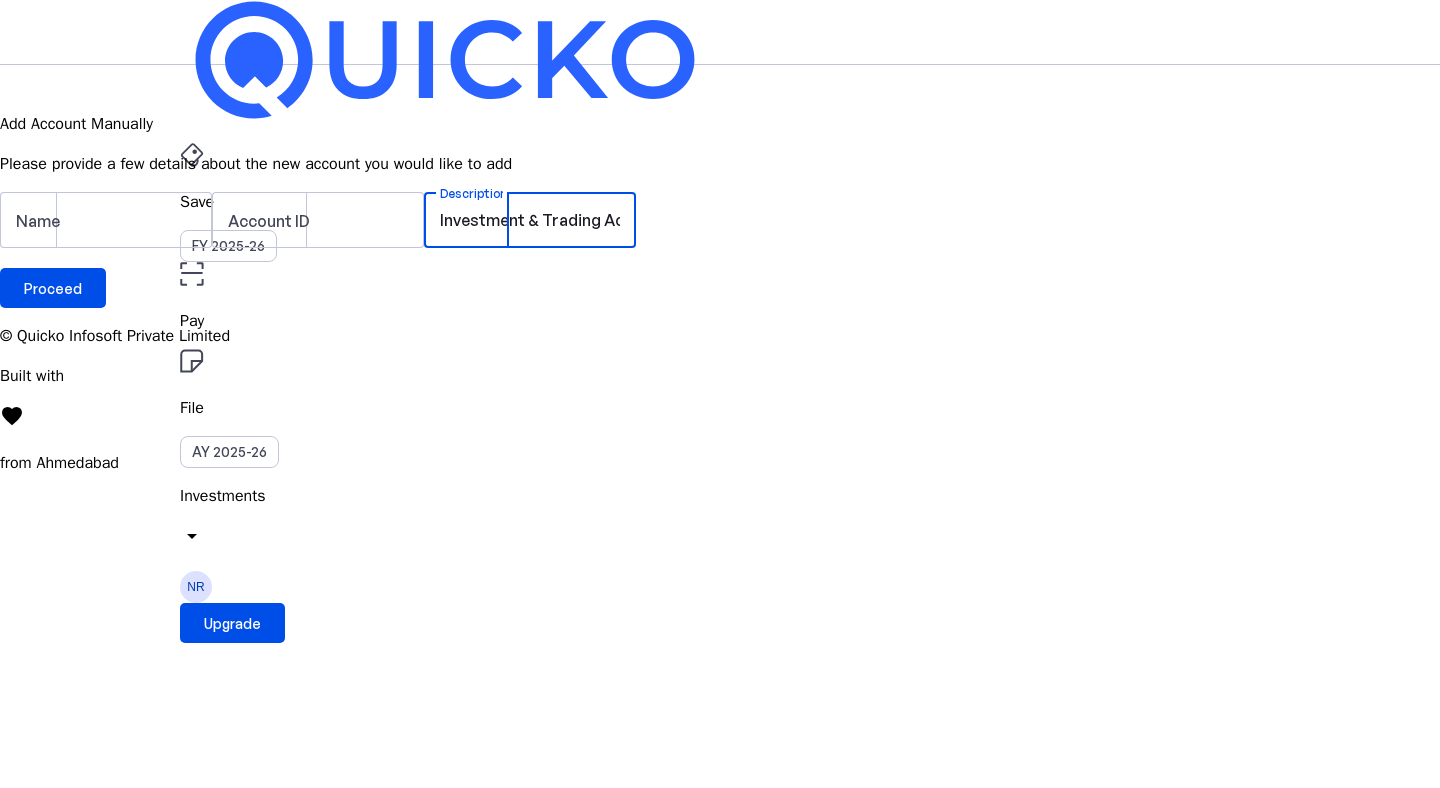 click on "Investment & Trading Account" at bounding box center (530, 220) 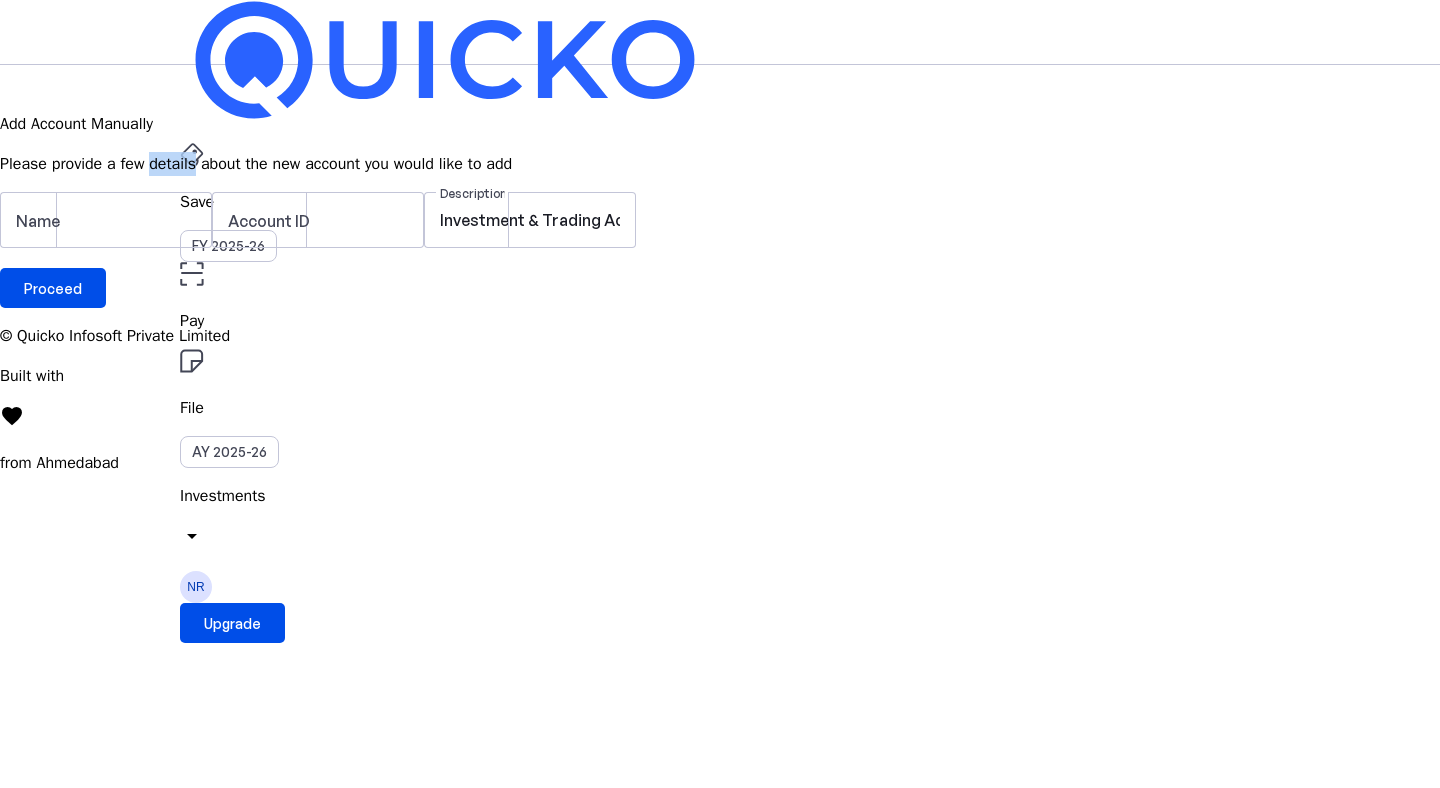 click on "Please provide a few details about the new account you would like to add" at bounding box center (720, 164) 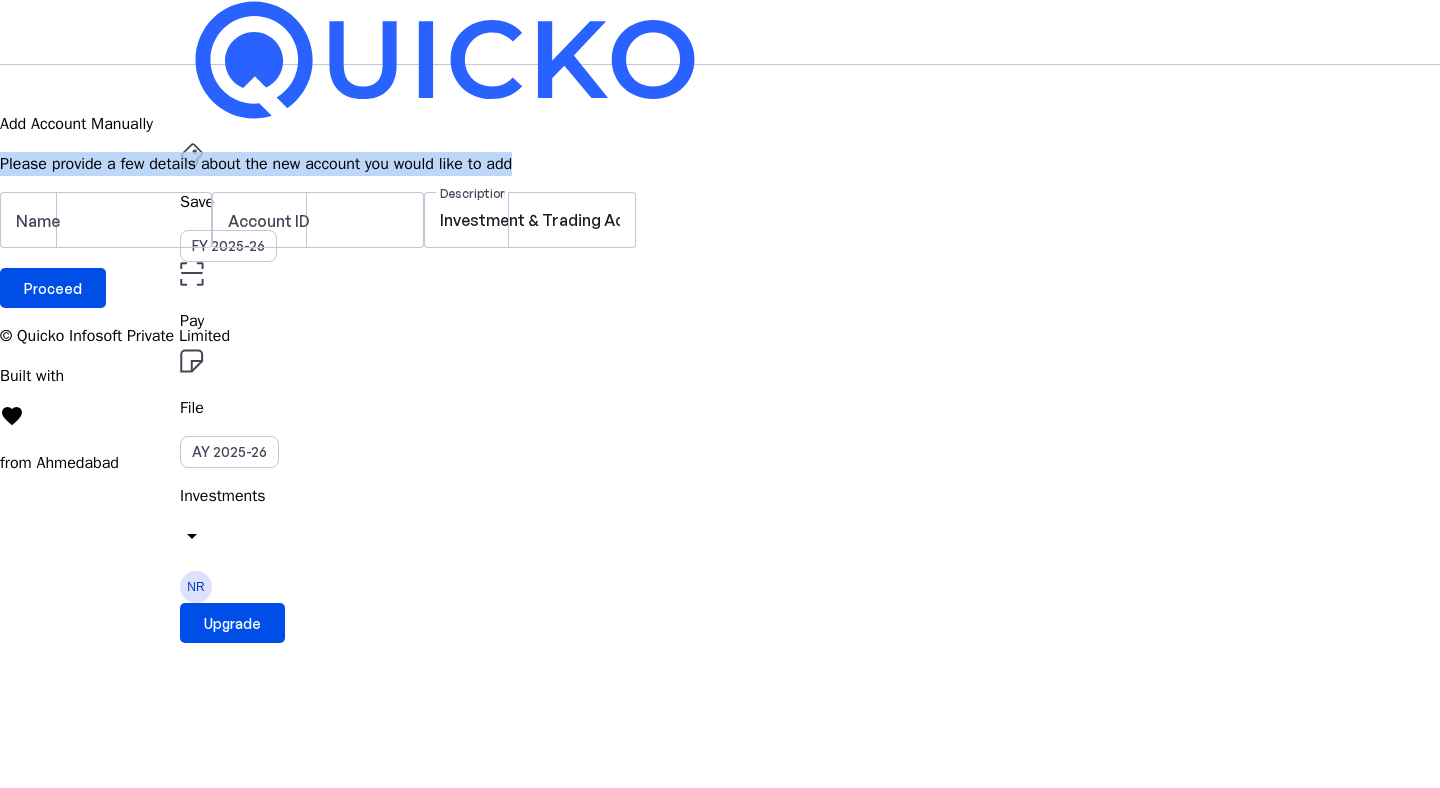click on "Please provide a few details about the new account you would like to add" at bounding box center [720, 164] 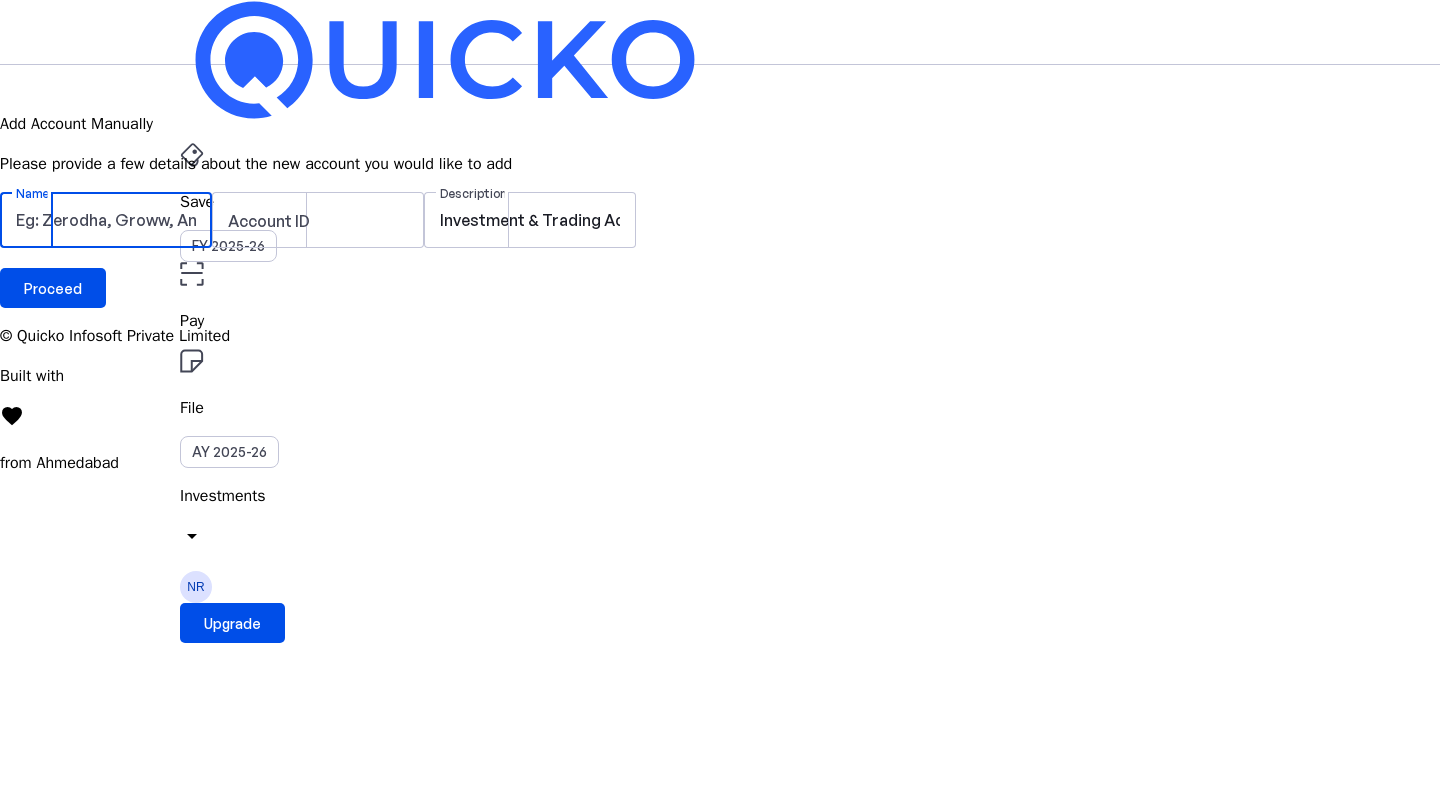 click on "Name" at bounding box center (106, 220) 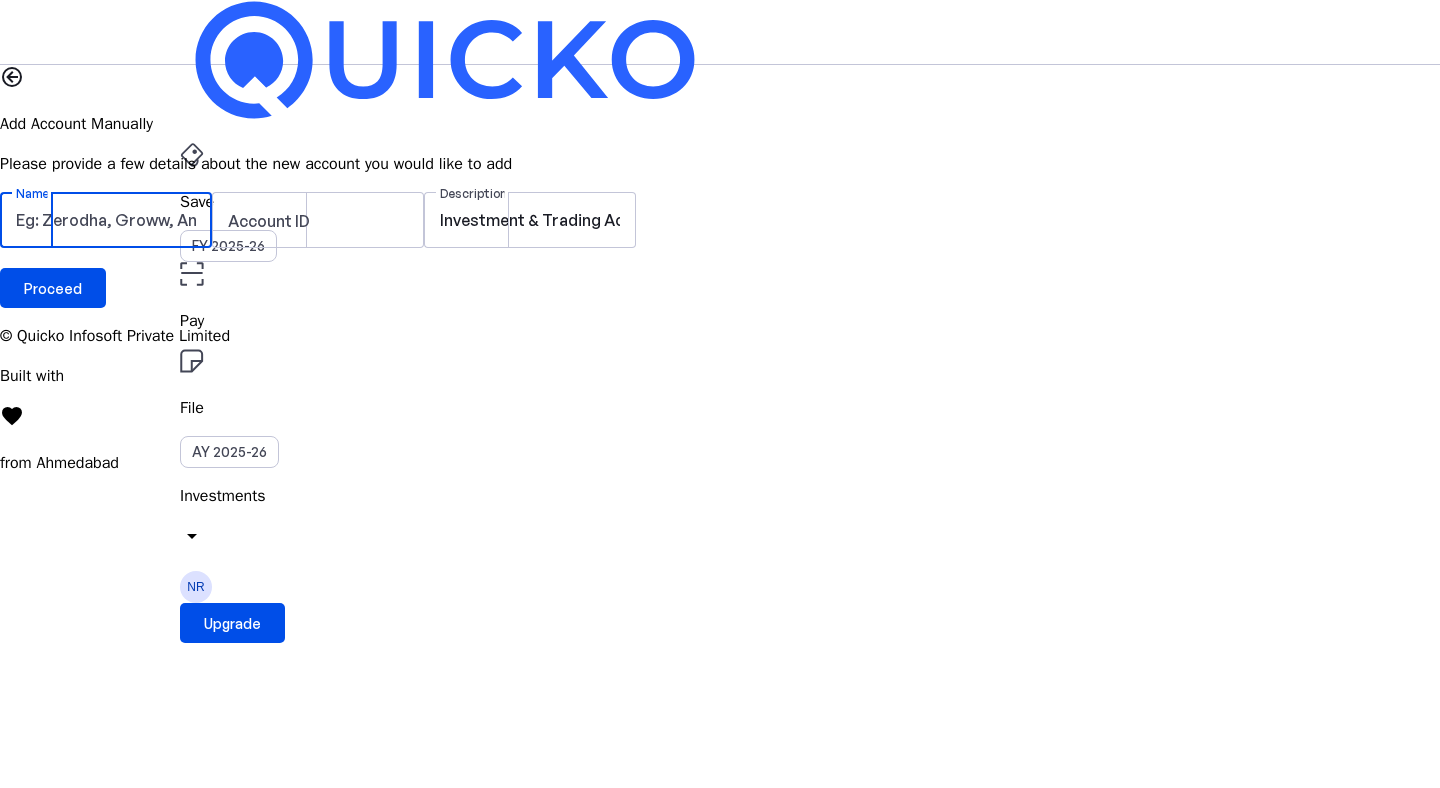 click on "Save FY 2025-26  Pay   File AY 2025-26  Investments  arrow_drop_down  NR   Upgrade" at bounding box center (720, 32) 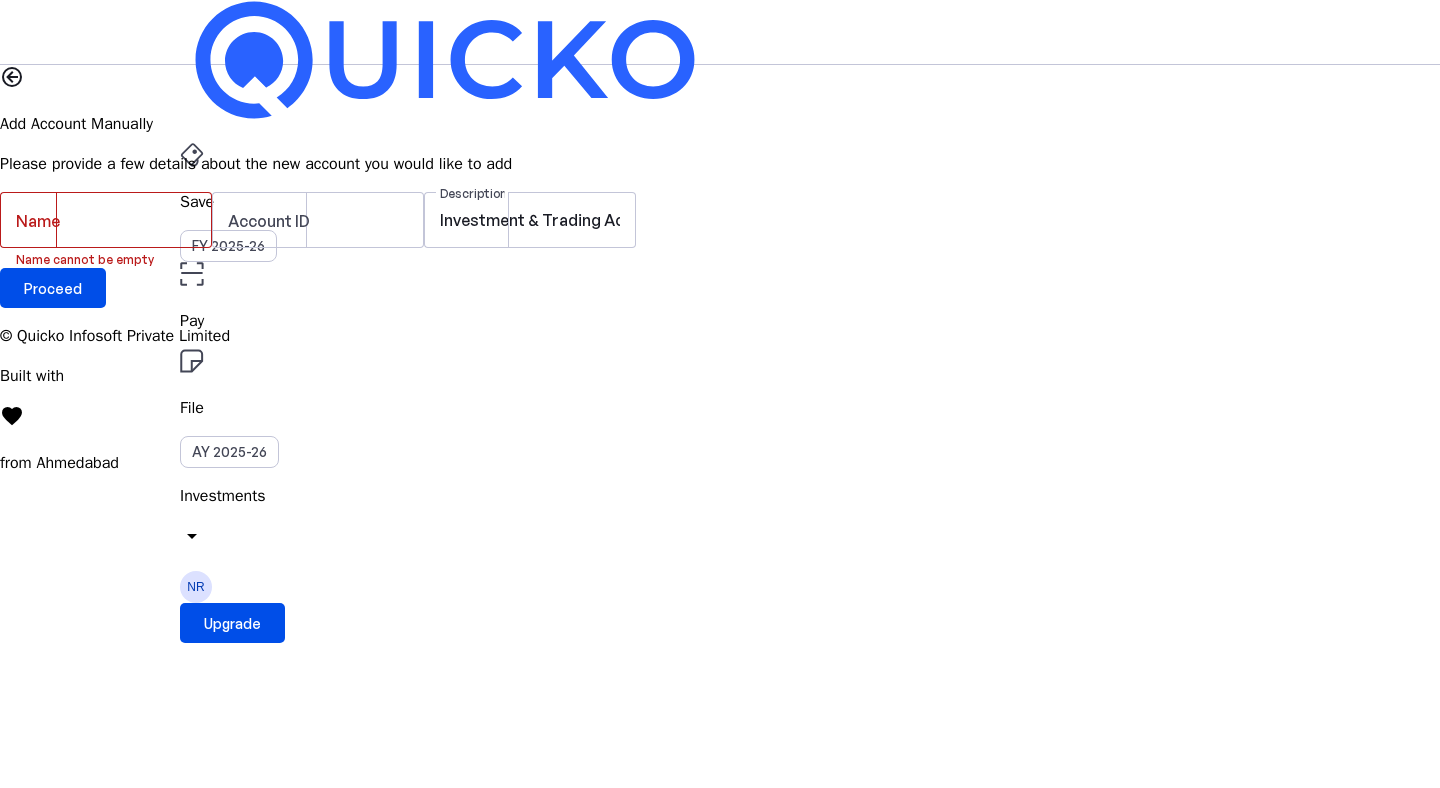 click on "arrow_drop_down" at bounding box center [192, 536] 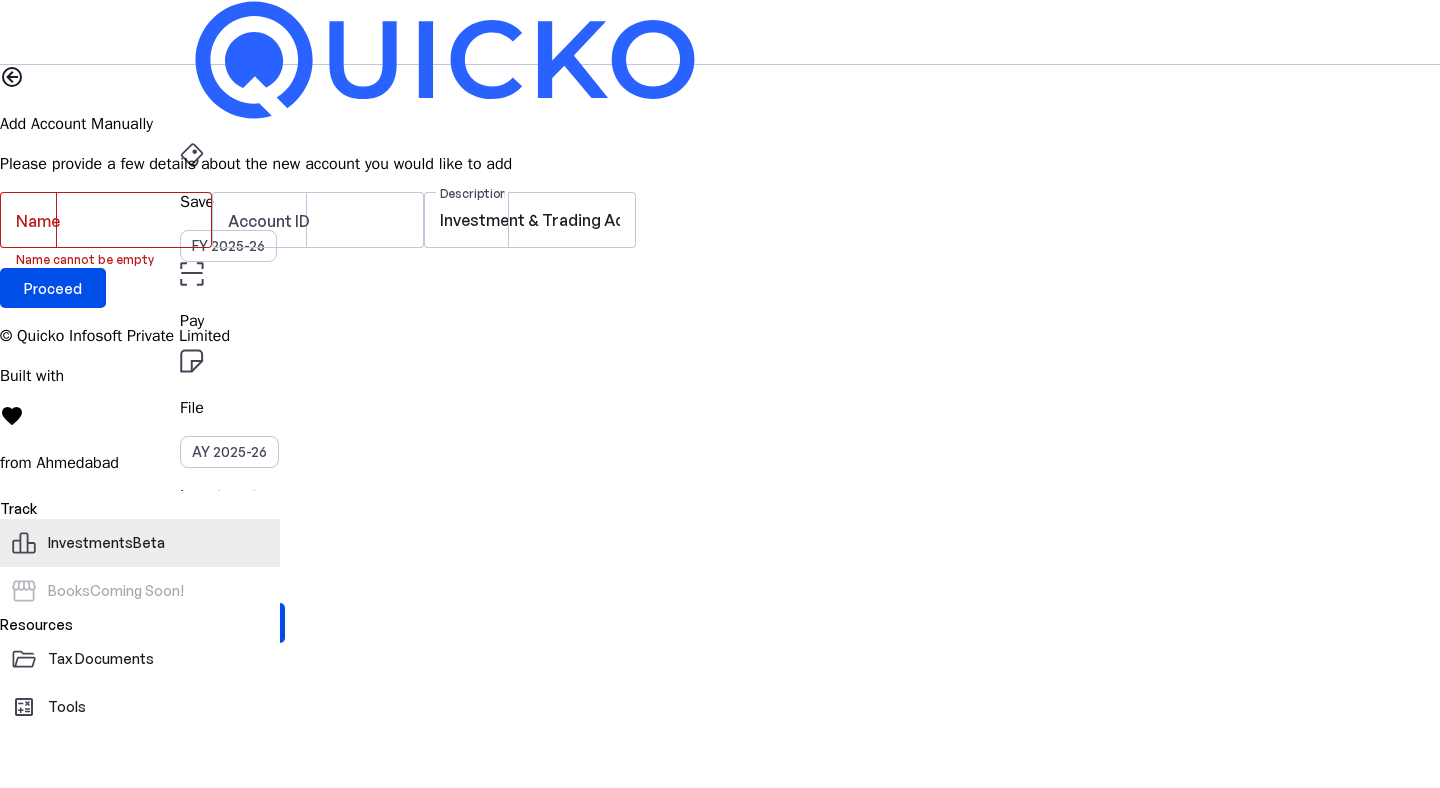 click on "Investments Beta" at bounding box center (158, 543) 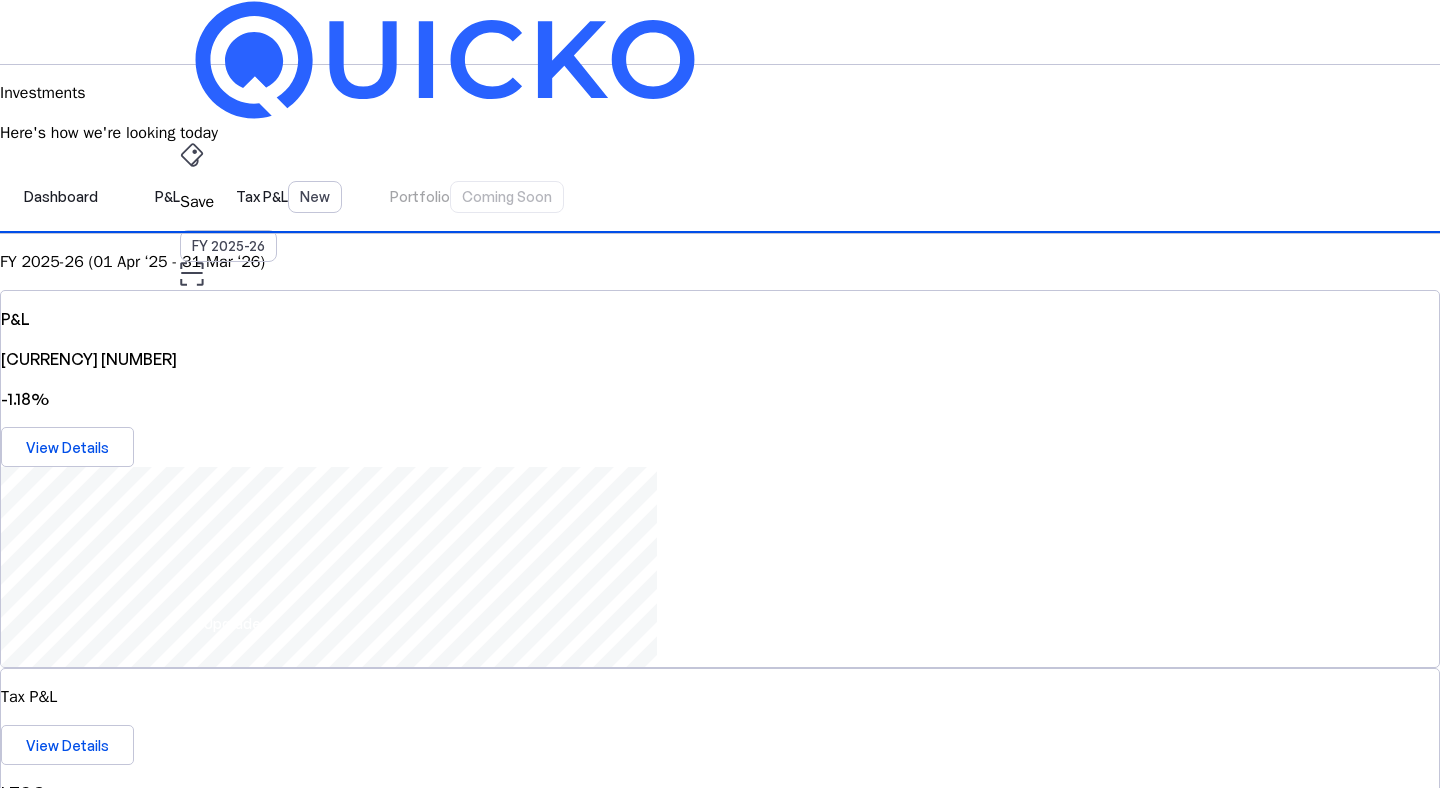 click on "Connect Account" at bounding box center [729, 2513] 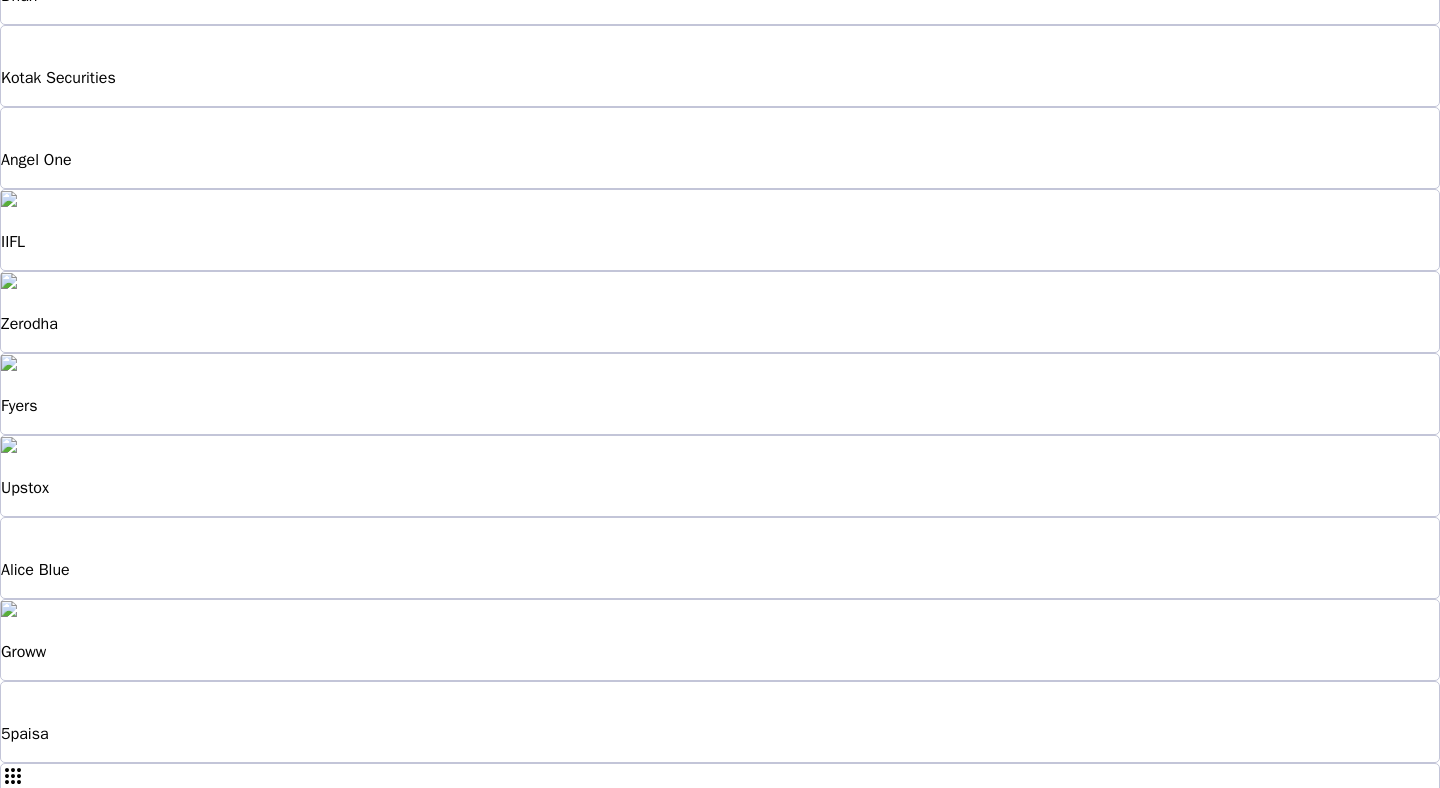 scroll, scrollTop: 265, scrollLeft: 0, axis: vertical 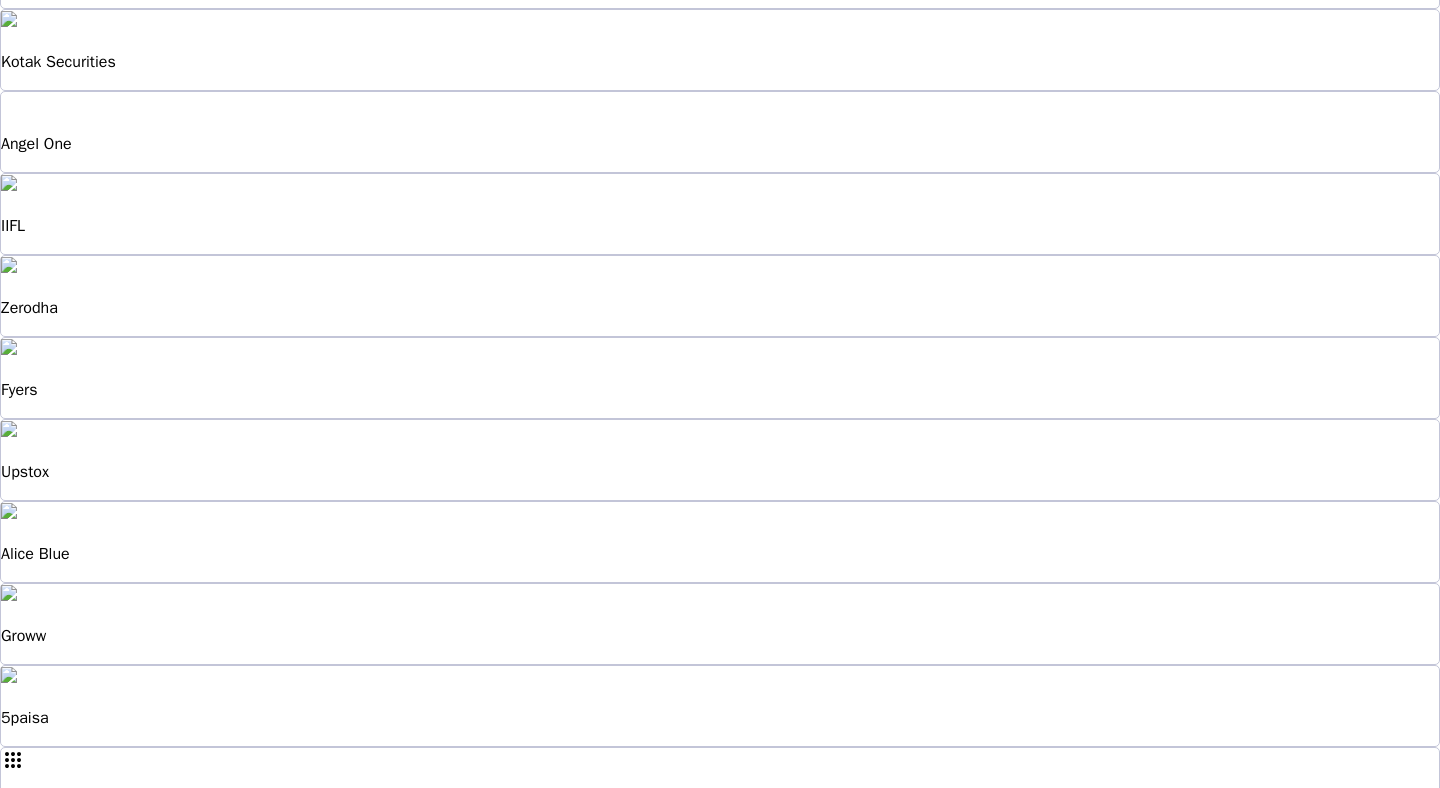 click on "edit Add Account Manually chevron_right" at bounding box center (720, 1108) 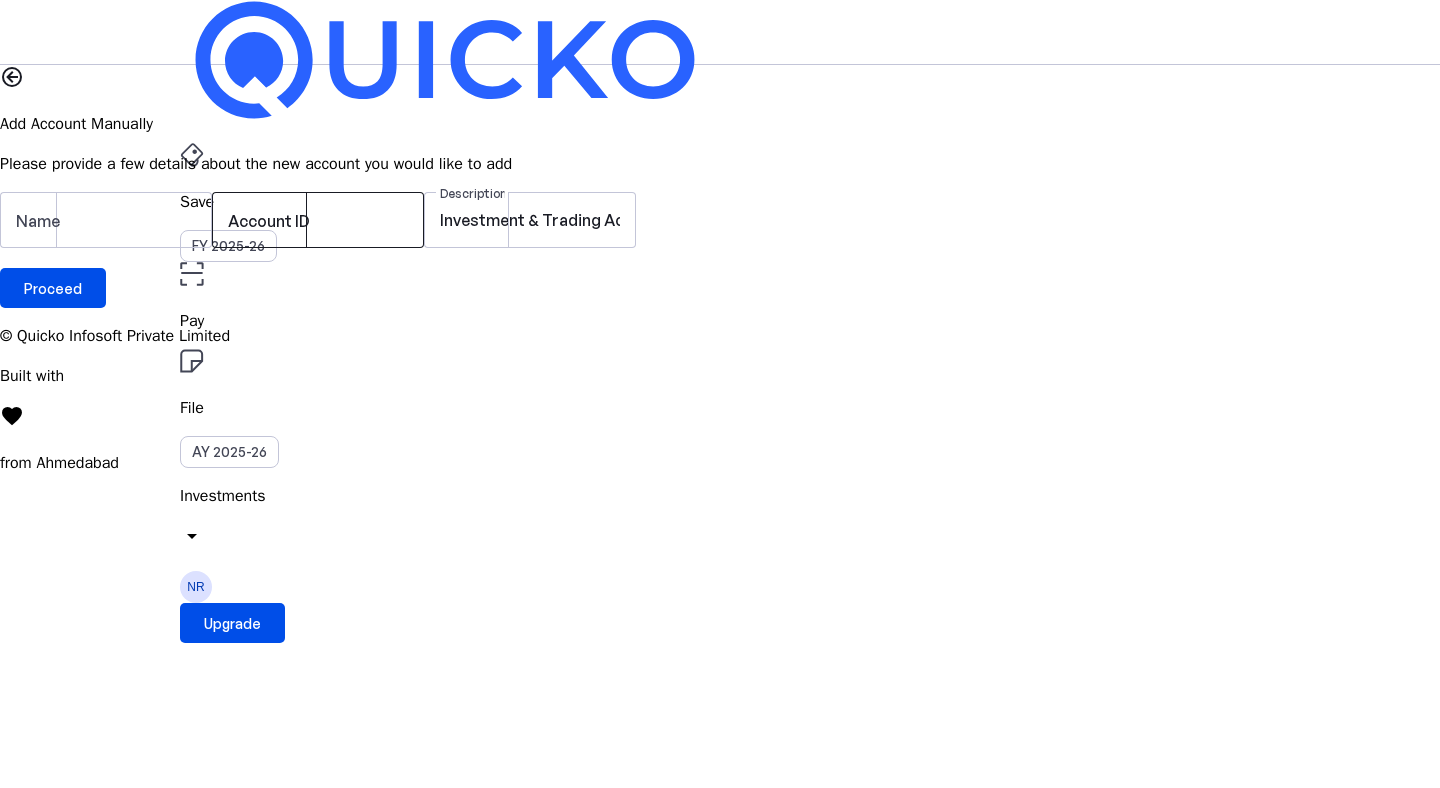 click on "Account ID" at bounding box center (269, 221) 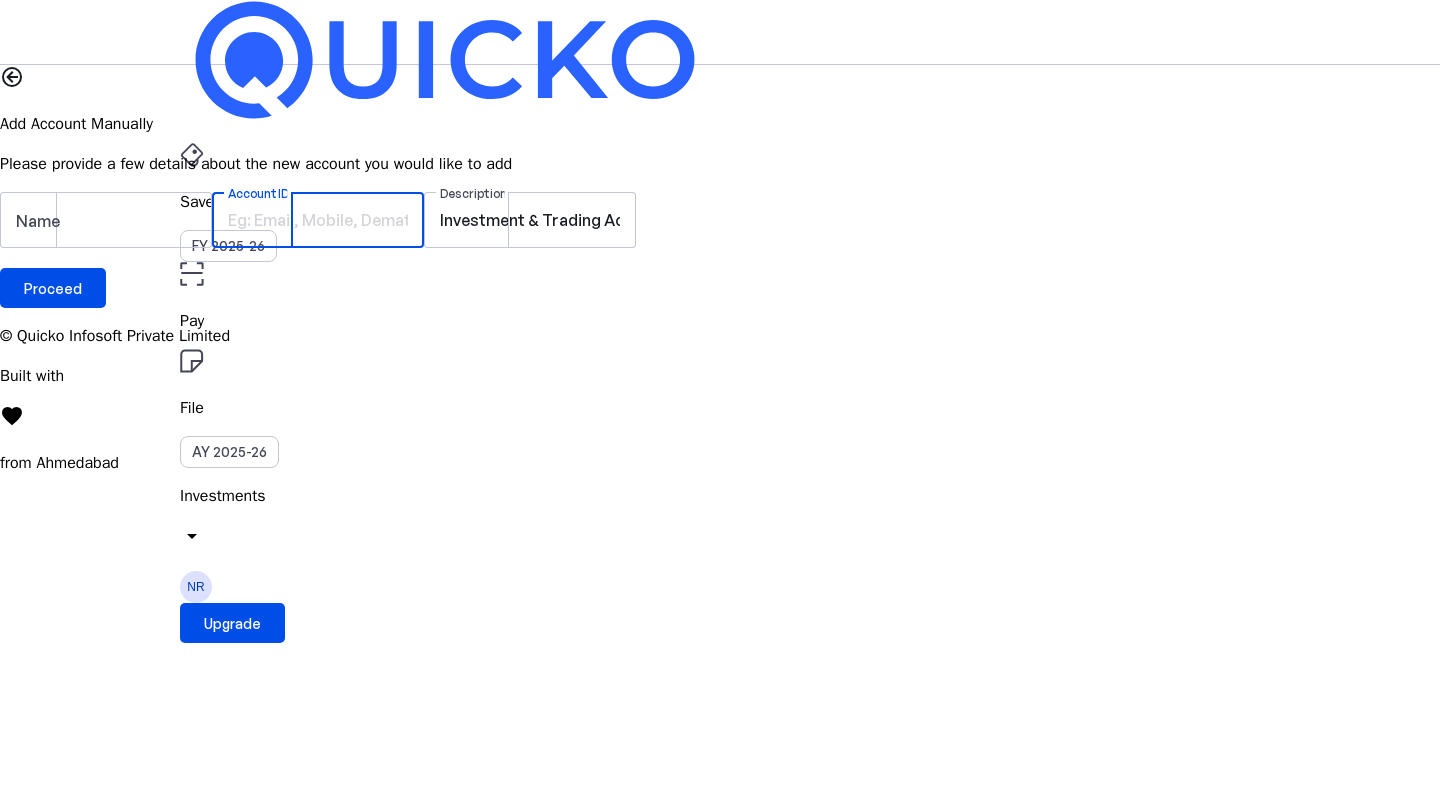 paste on "8503227705" 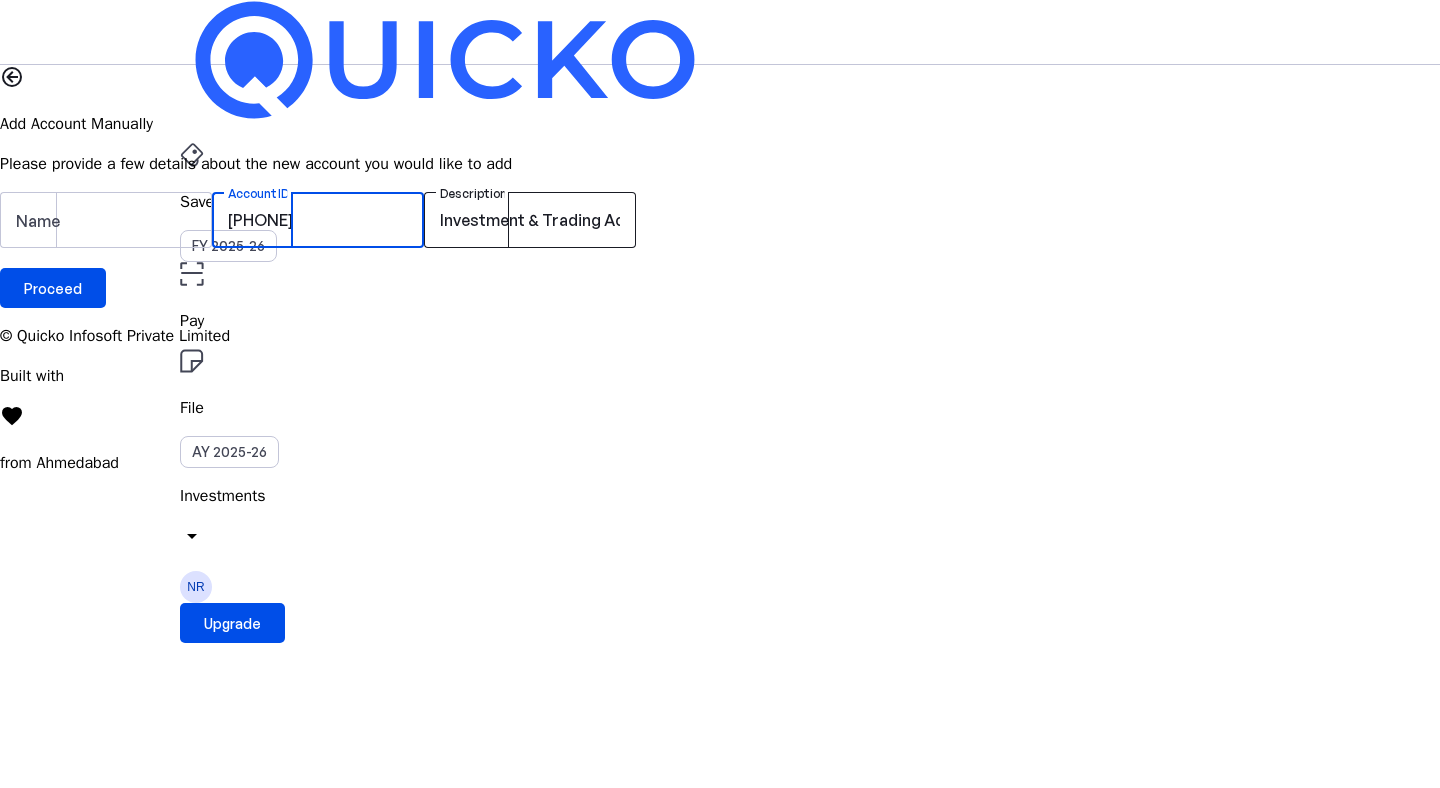 type on "8503227705" 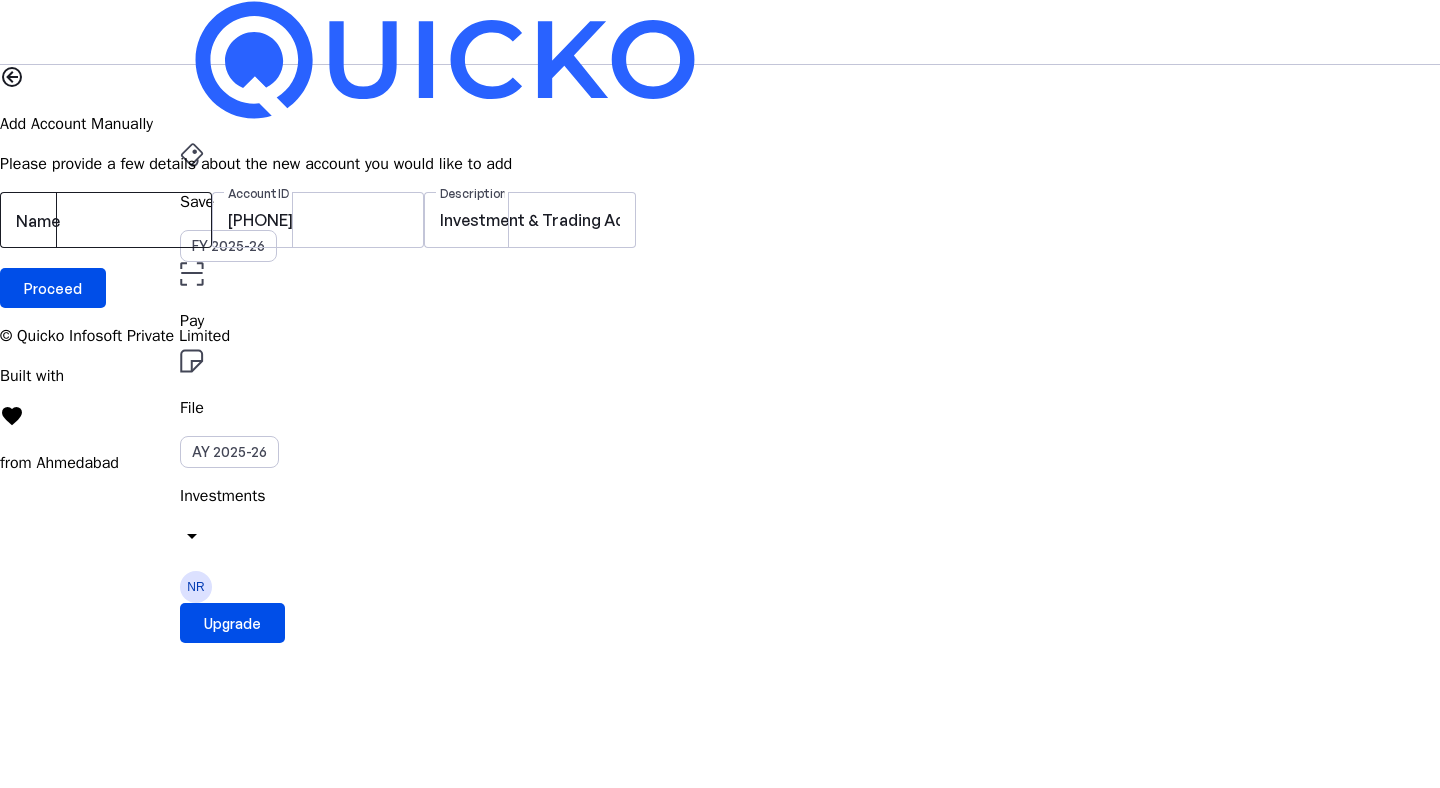click at bounding box center [106, 220] 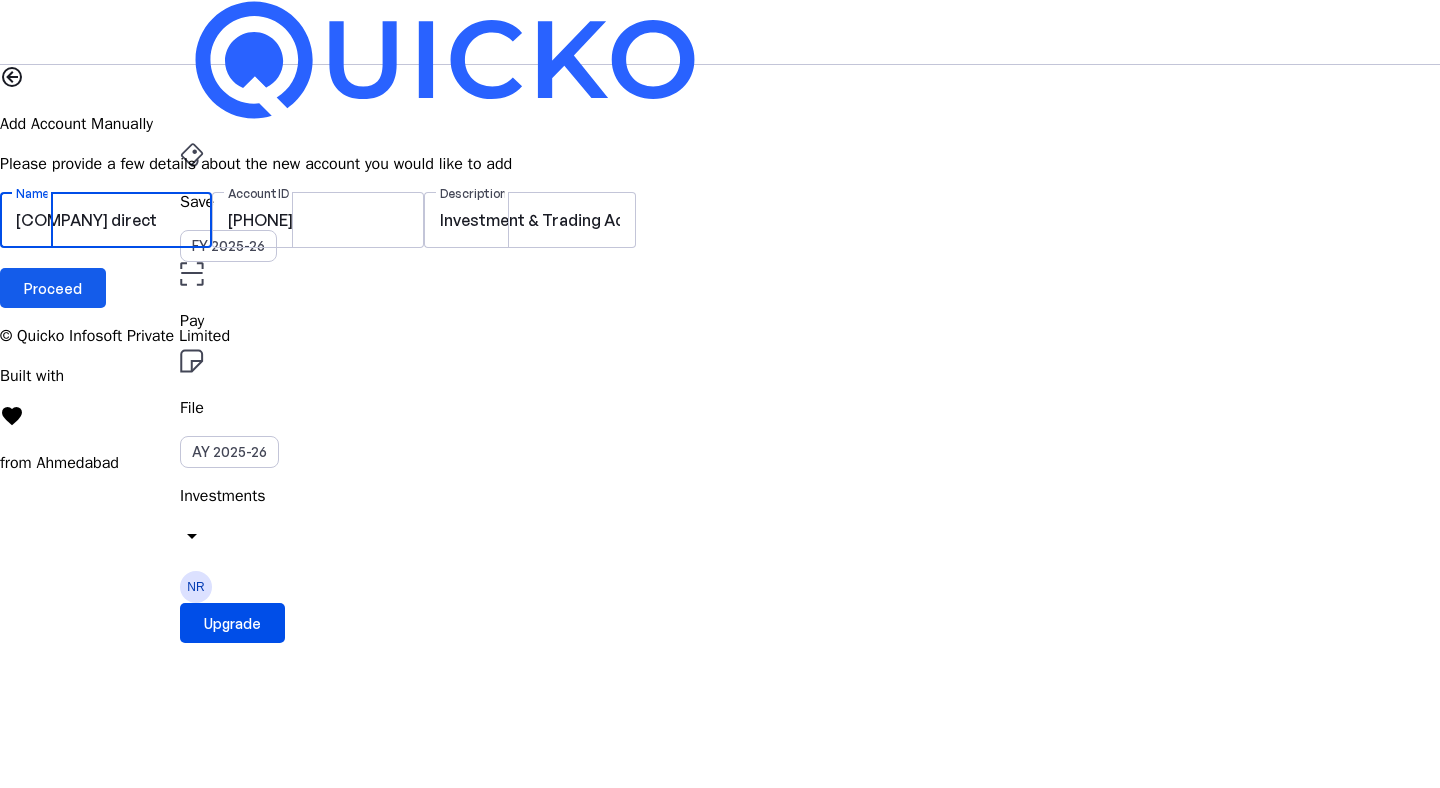 type on "ICICI direct" 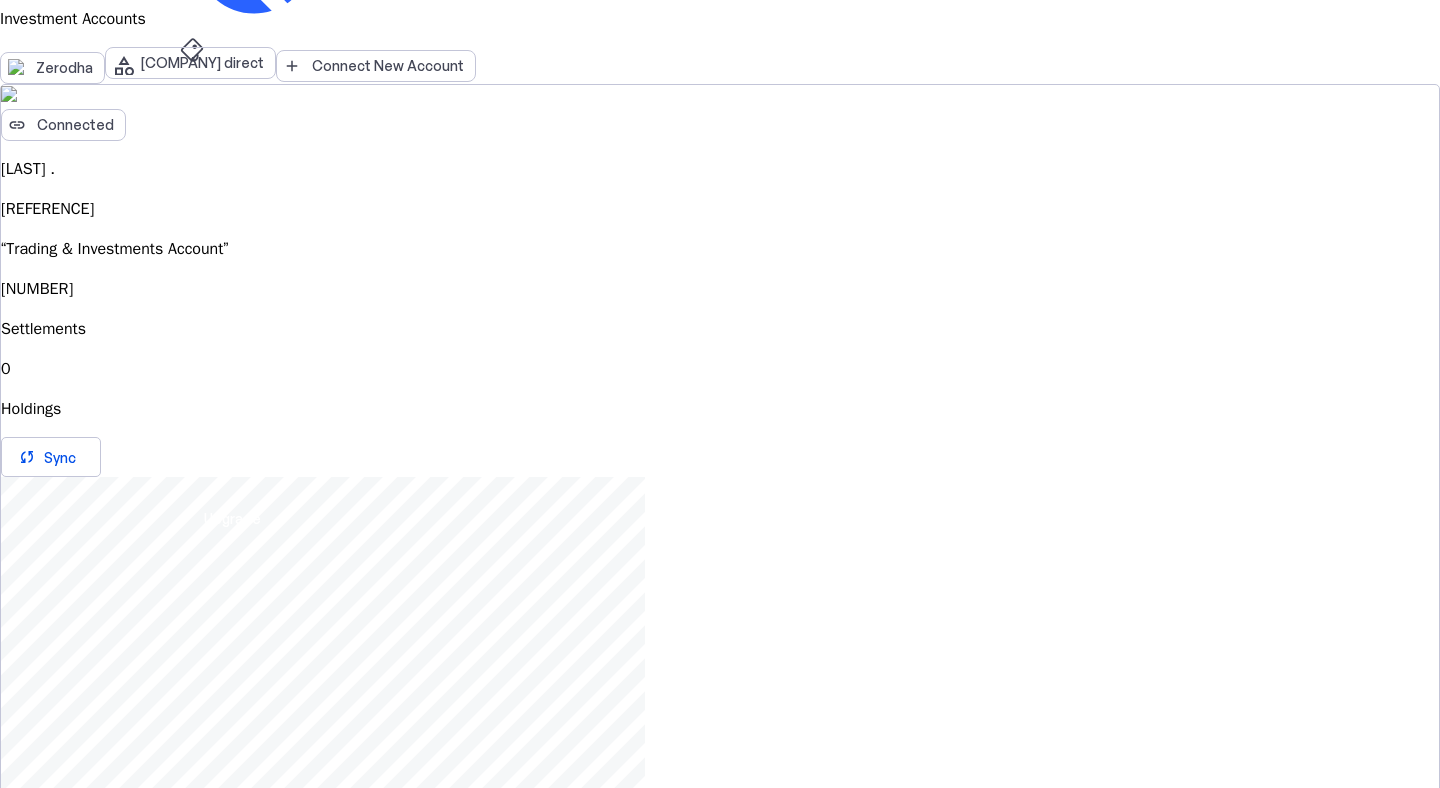 scroll, scrollTop: 101, scrollLeft: 0, axis: vertical 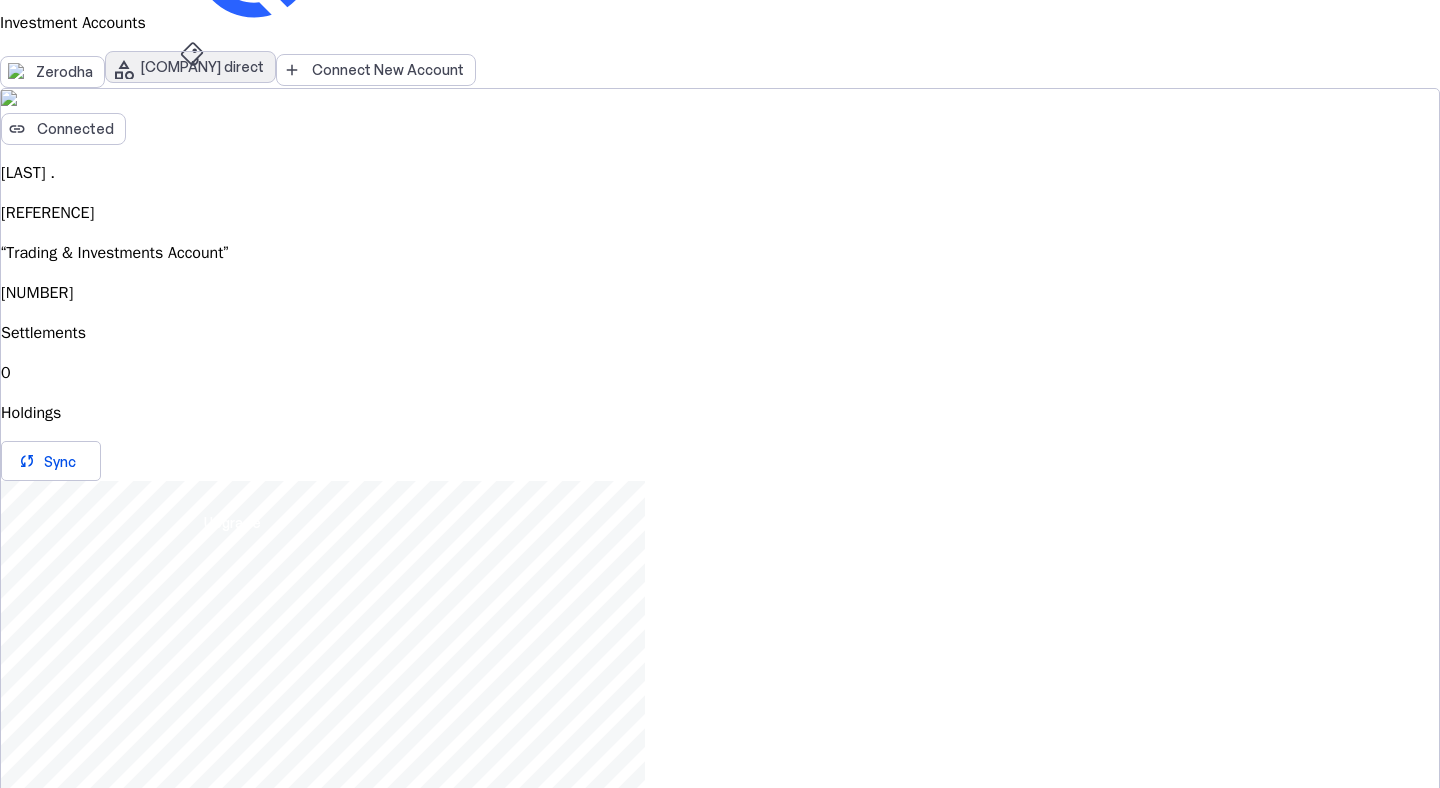 click on "ICICI direct" at bounding box center (202, 67) 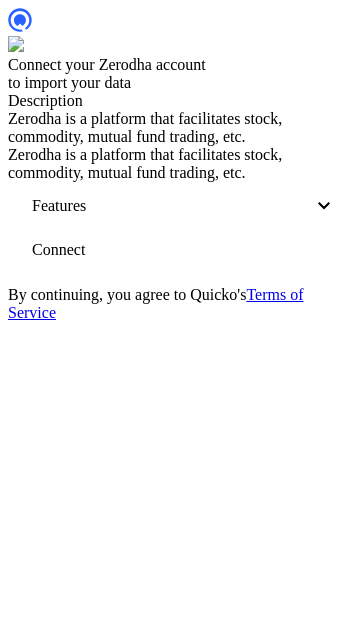 scroll, scrollTop: 0, scrollLeft: 0, axis: both 